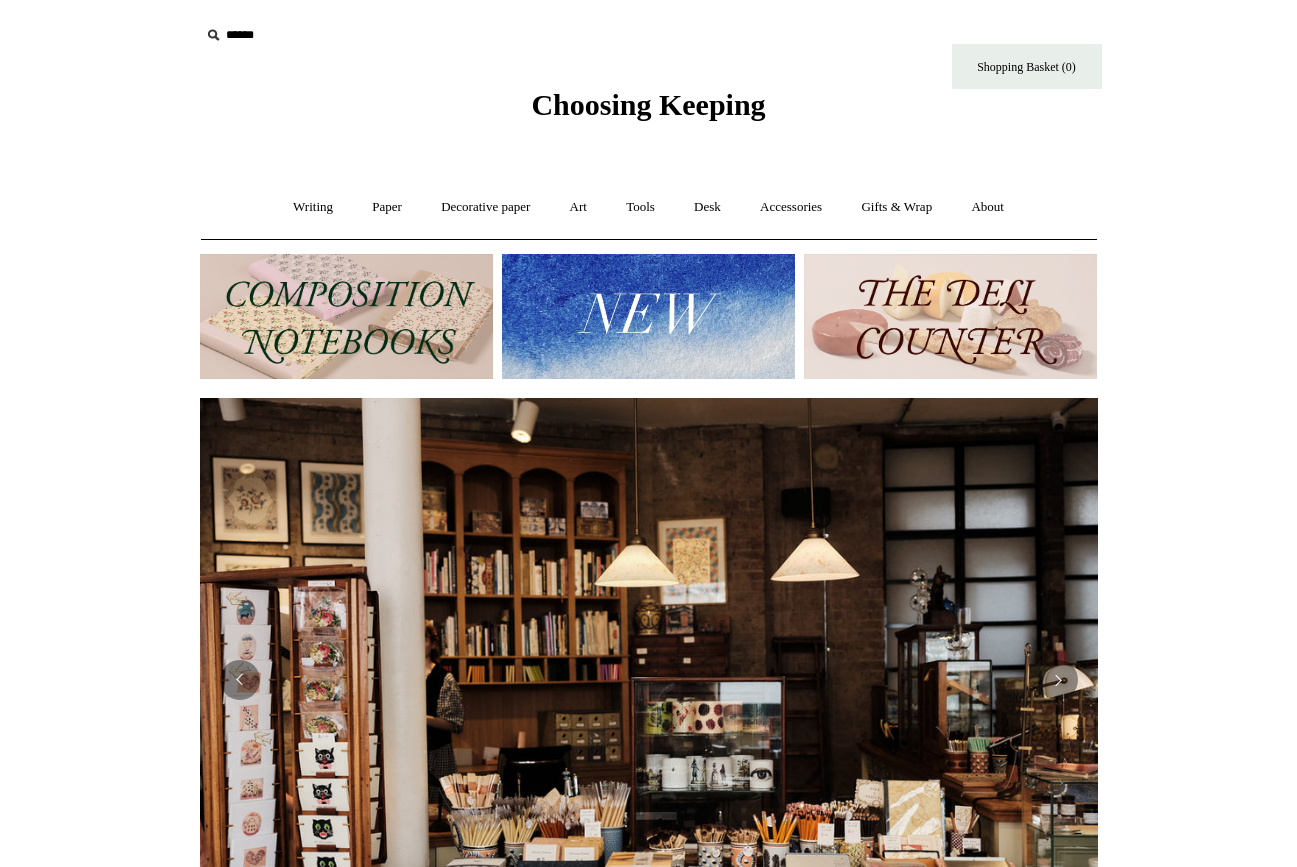 scroll, scrollTop: 0, scrollLeft: 0, axis: both 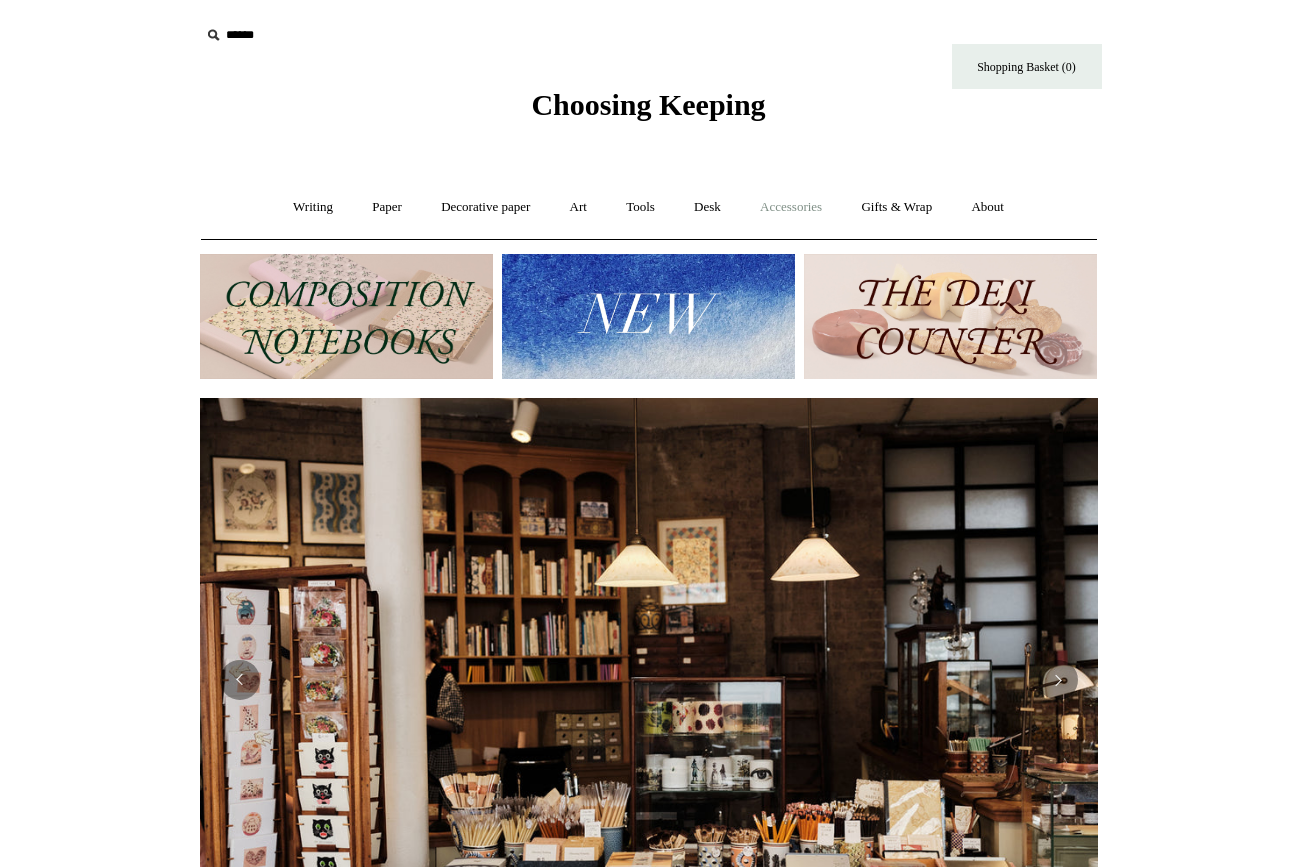 click on "Accessories +" at bounding box center (791, 207) 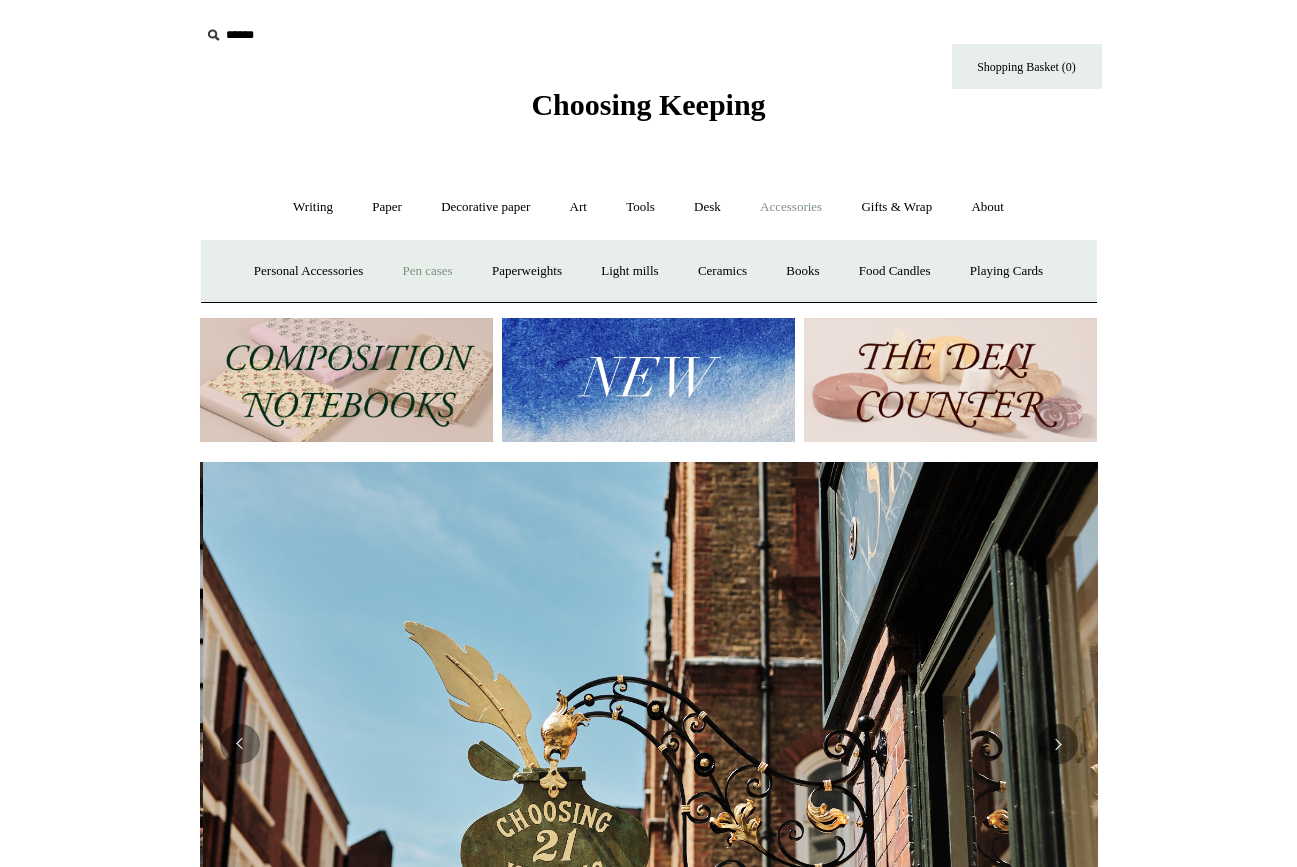 scroll, scrollTop: 0, scrollLeft: 898, axis: horizontal 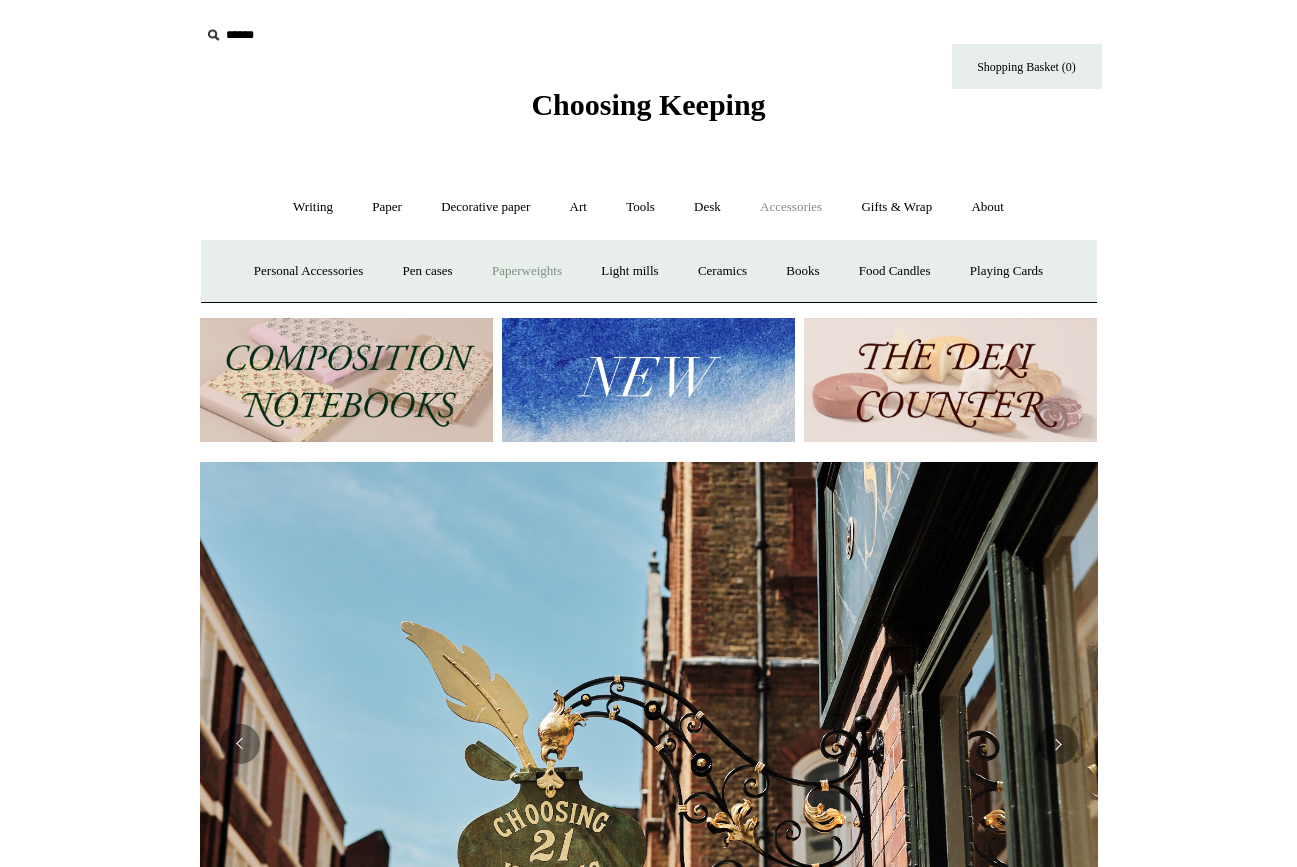 click on "Paperweights +" at bounding box center (527, 271) 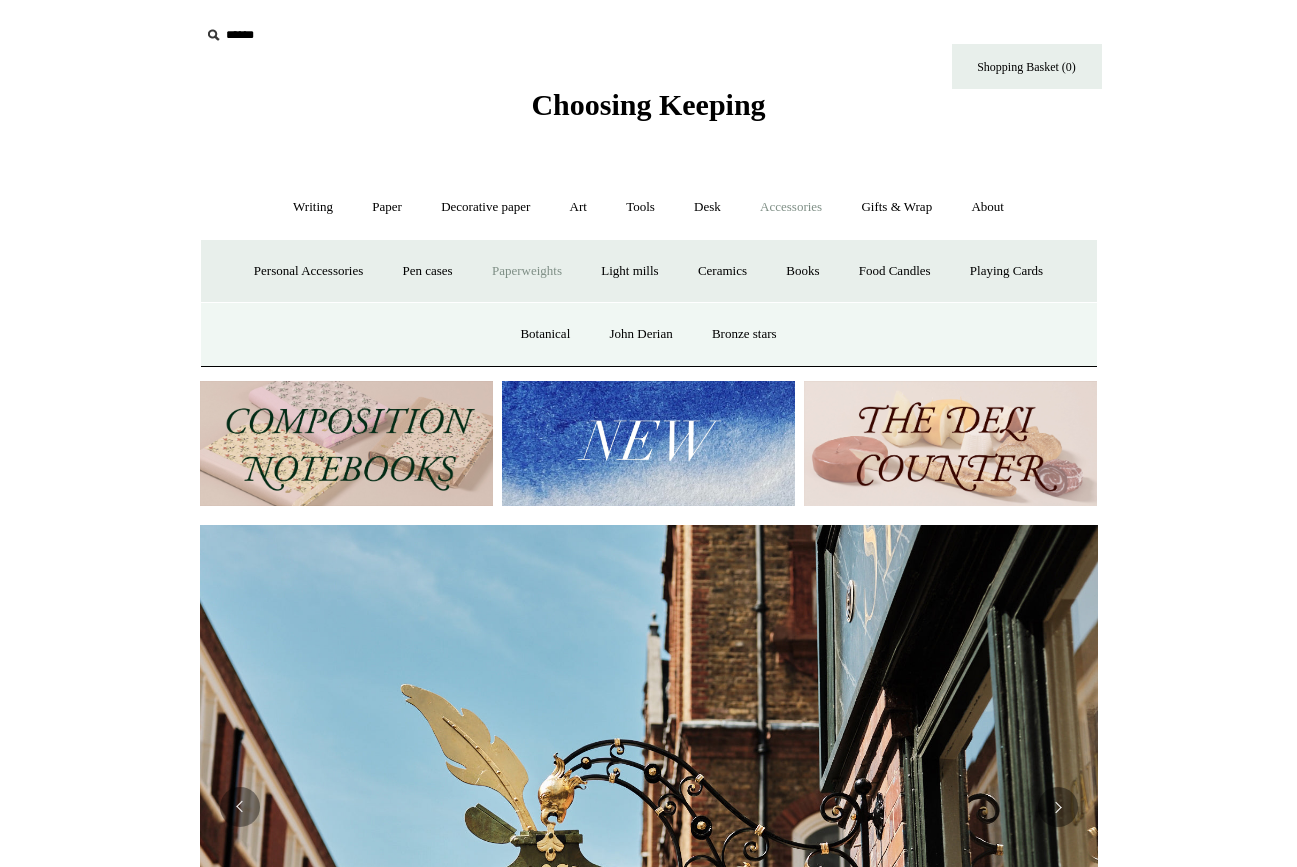 click on "Paperweights -" at bounding box center [527, 271] 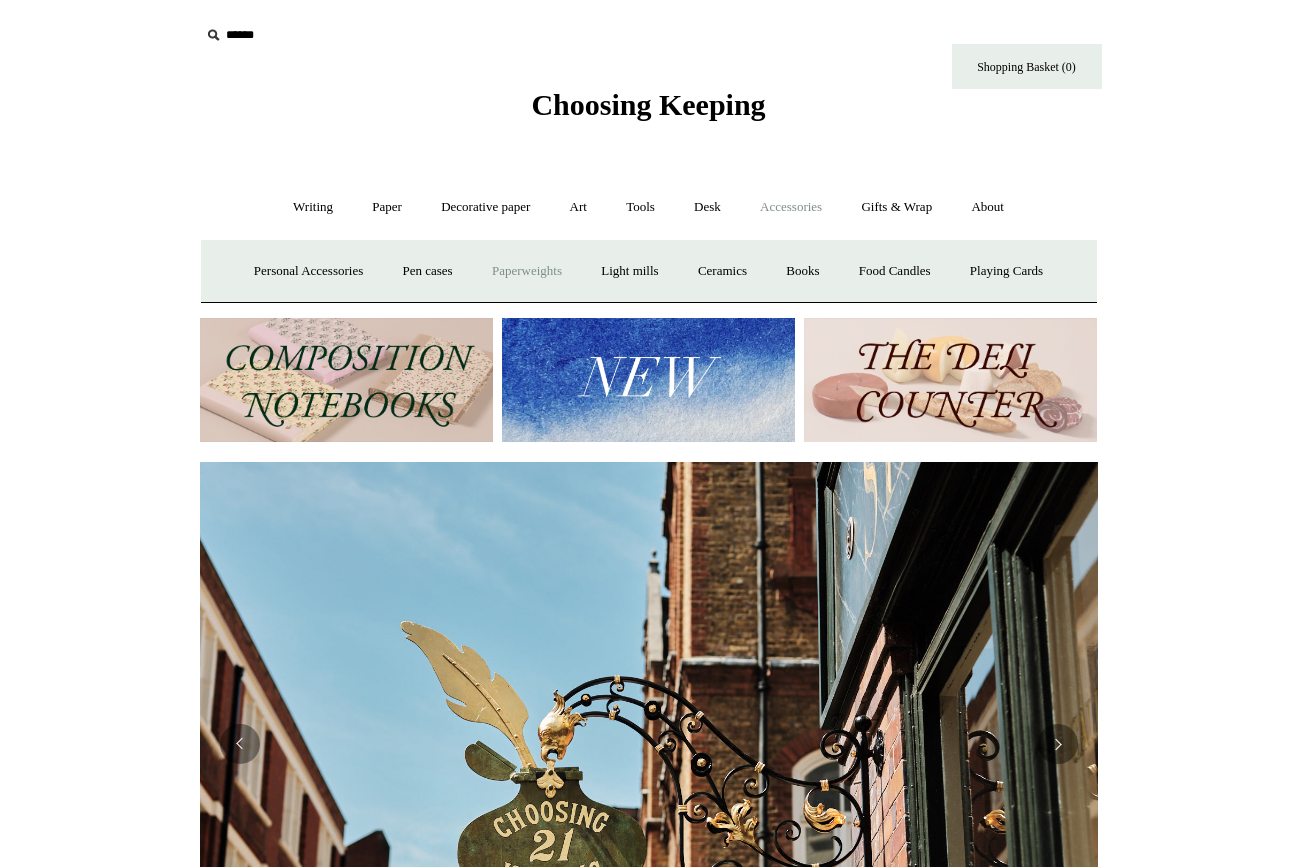 click on "Paperweights +" at bounding box center [527, 271] 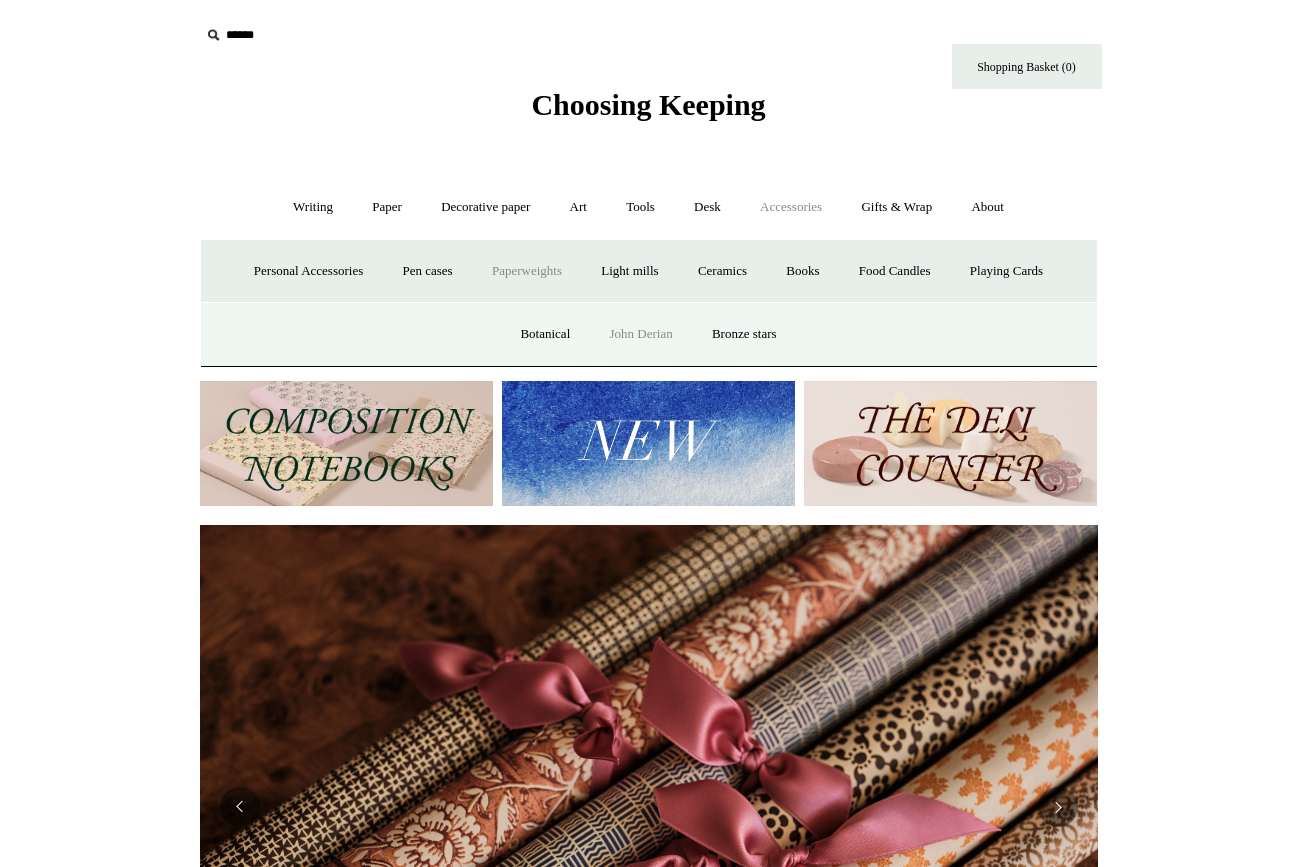 scroll, scrollTop: 0, scrollLeft: 1796, axis: horizontal 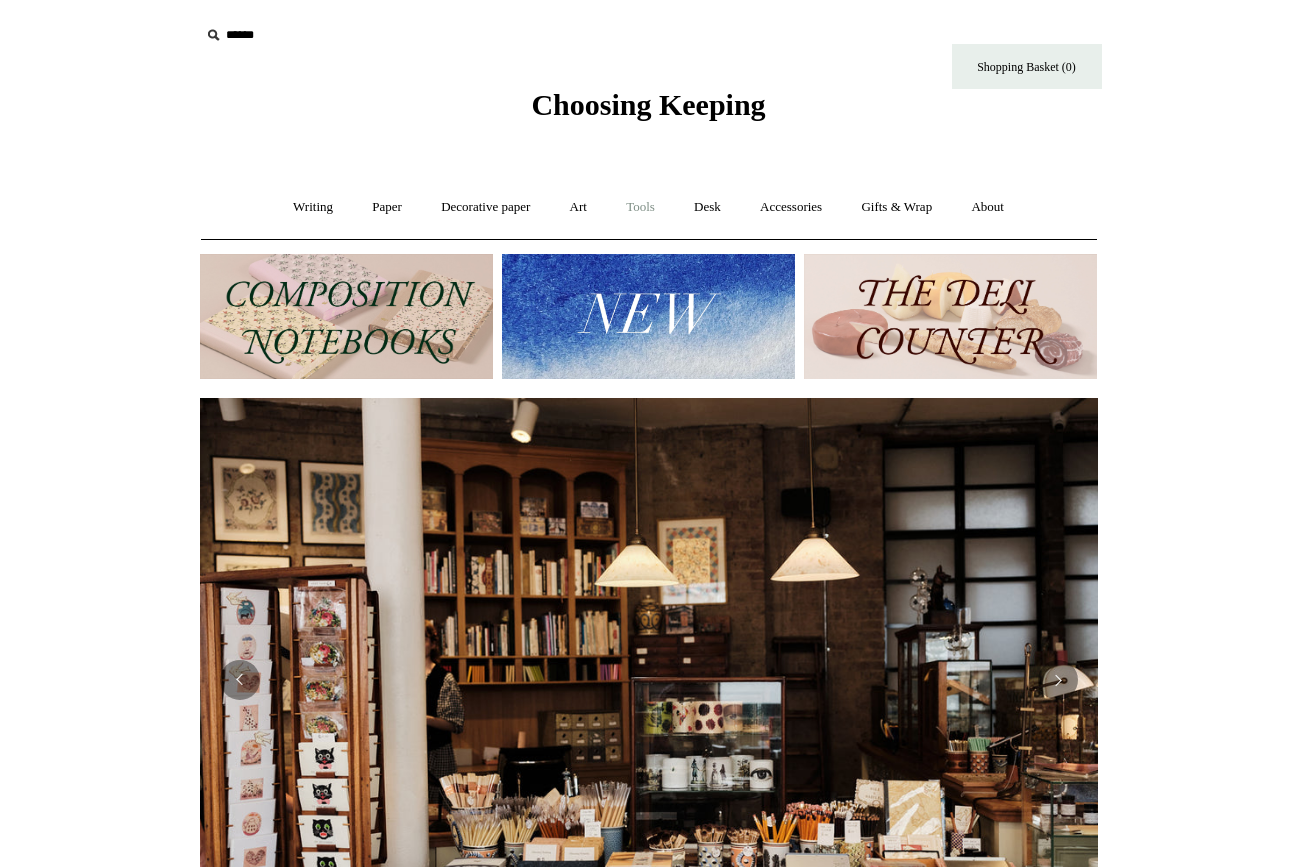 click on "Tools +" at bounding box center [640, 207] 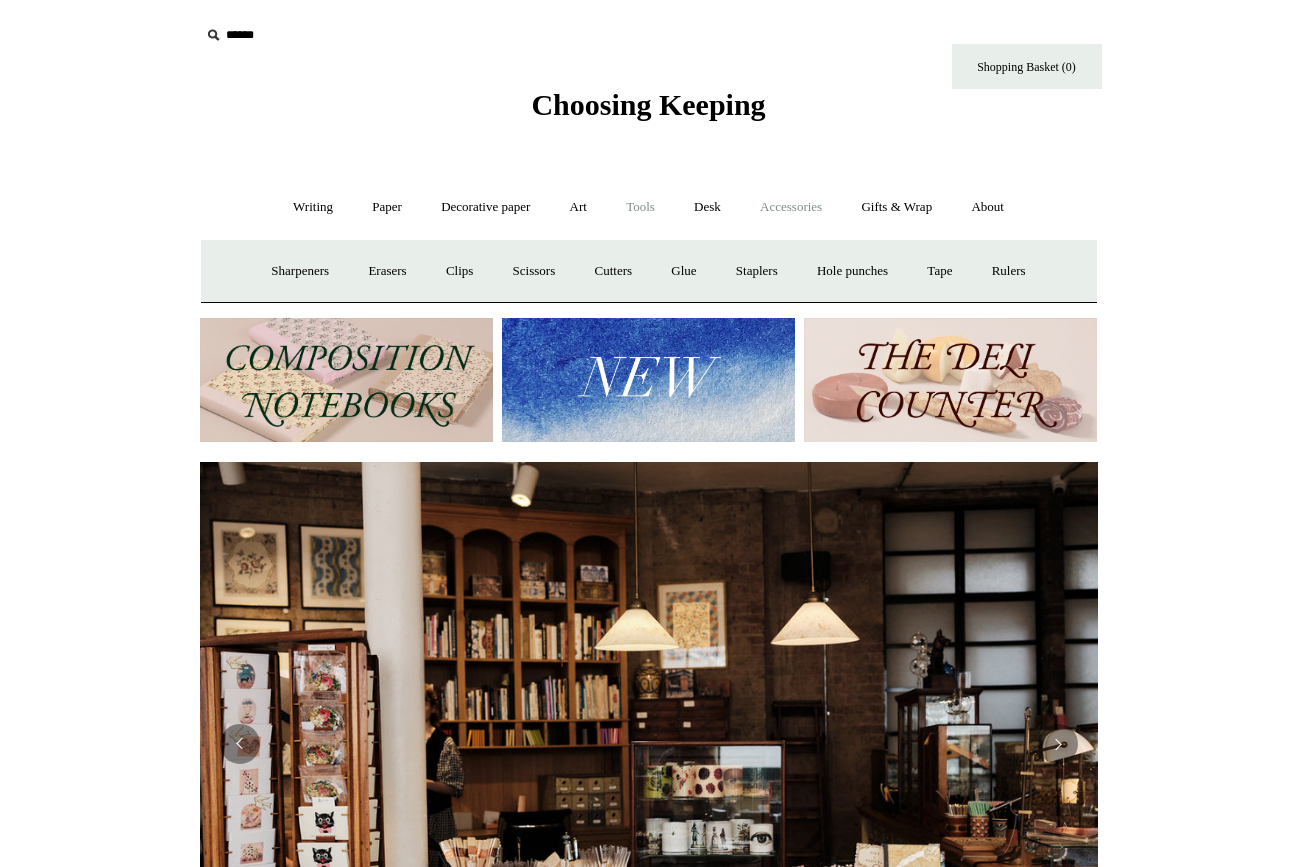click on "Accessories +" at bounding box center (791, 207) 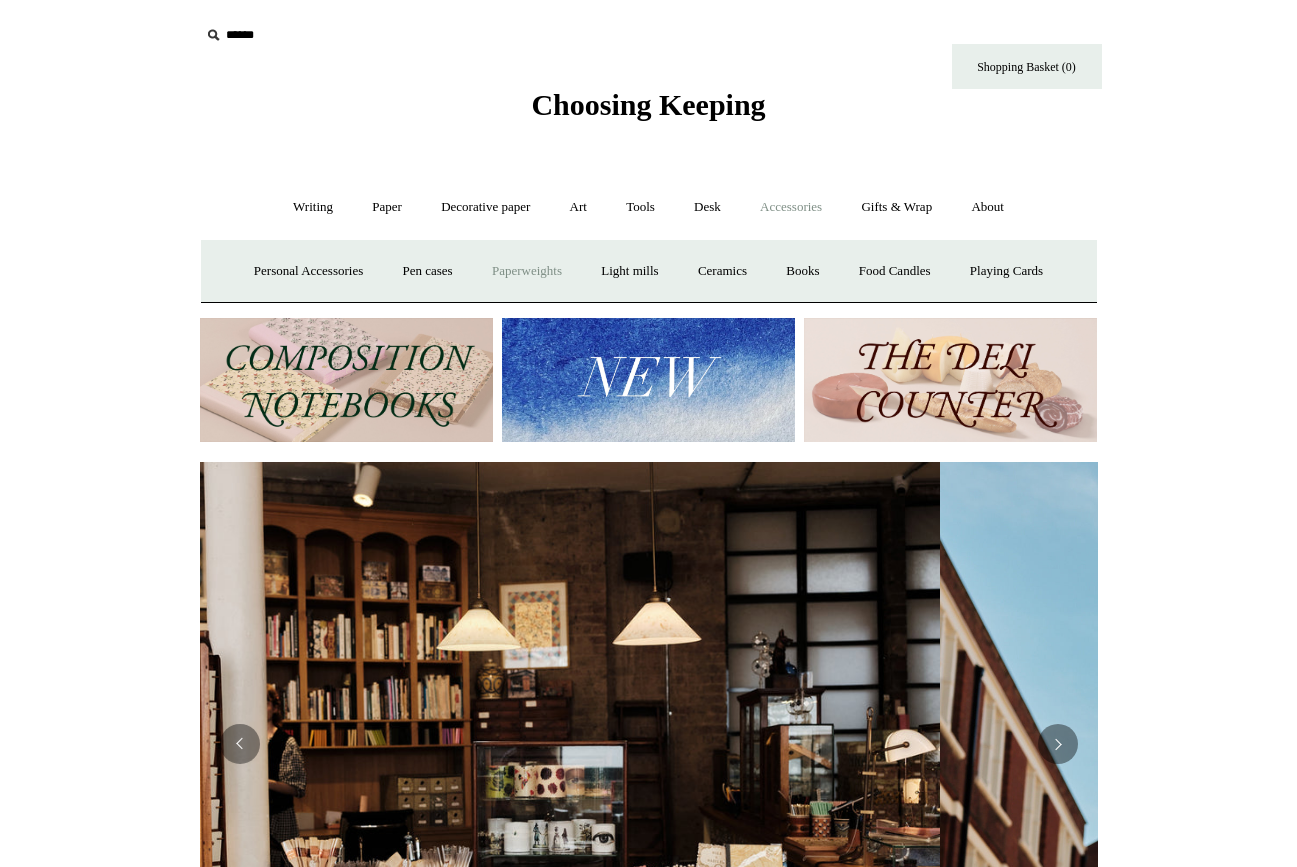 click on "Paperweights +" at bounding box center [527, 271] 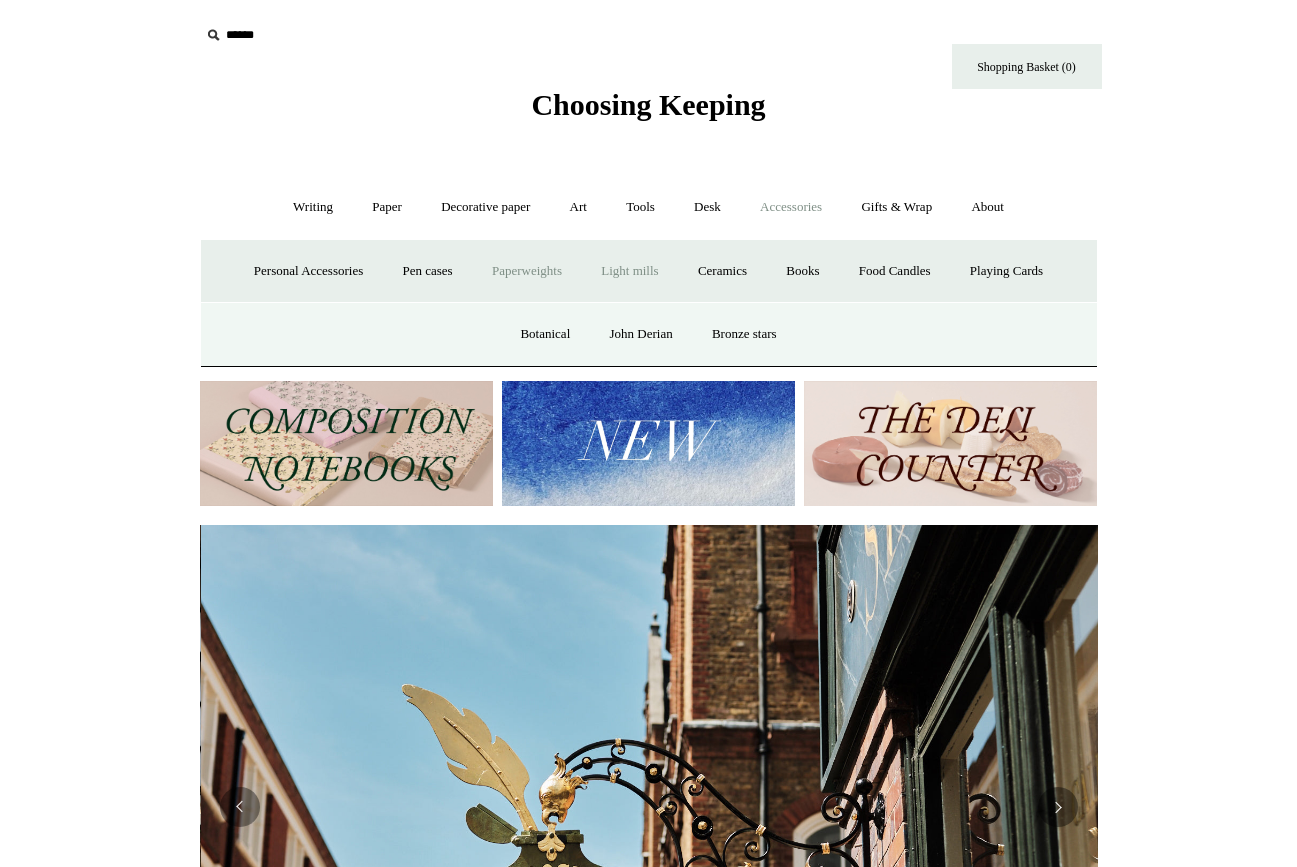 scroll, scrollTop: 0, scrollLeft: 898, axis: horizontal 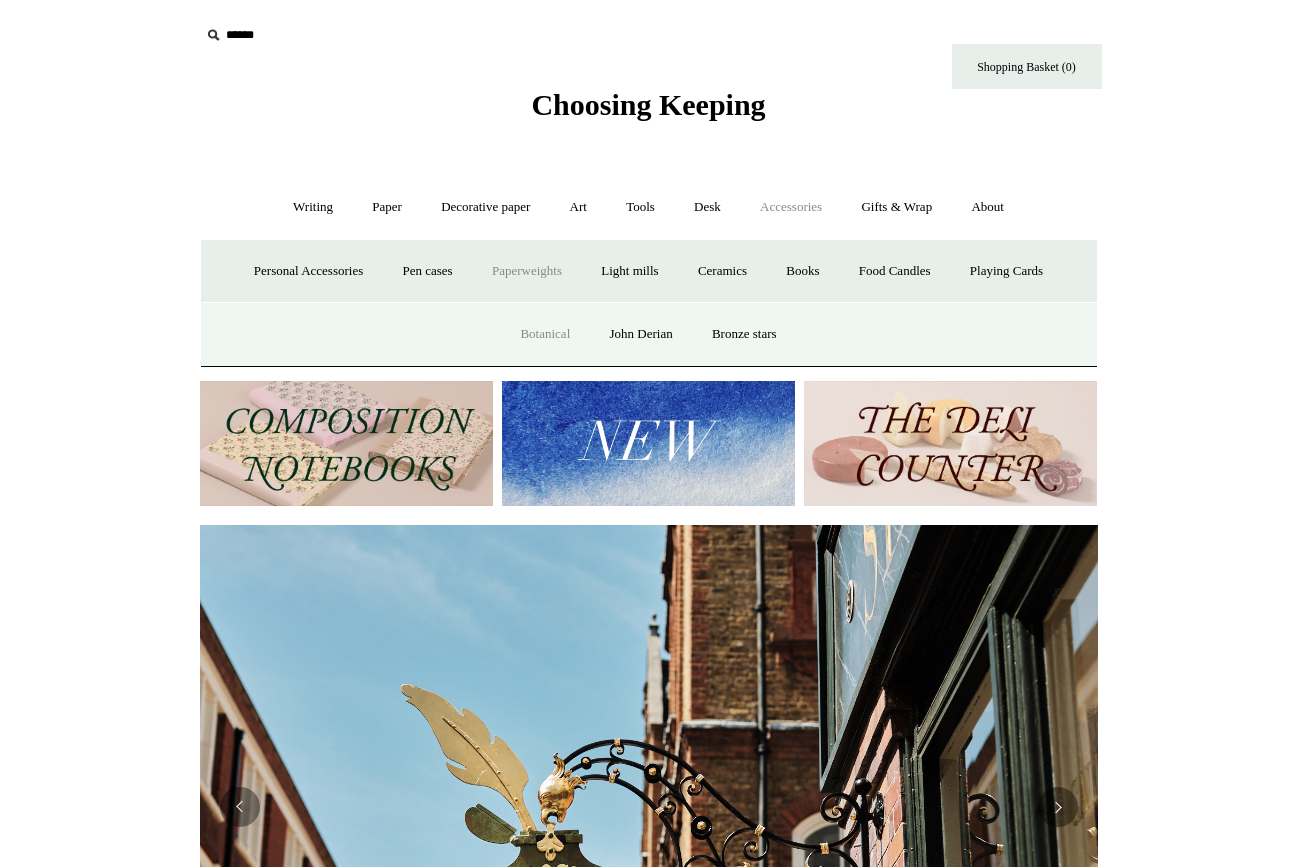 click on "Botanical" at bounding box center (545, 334) 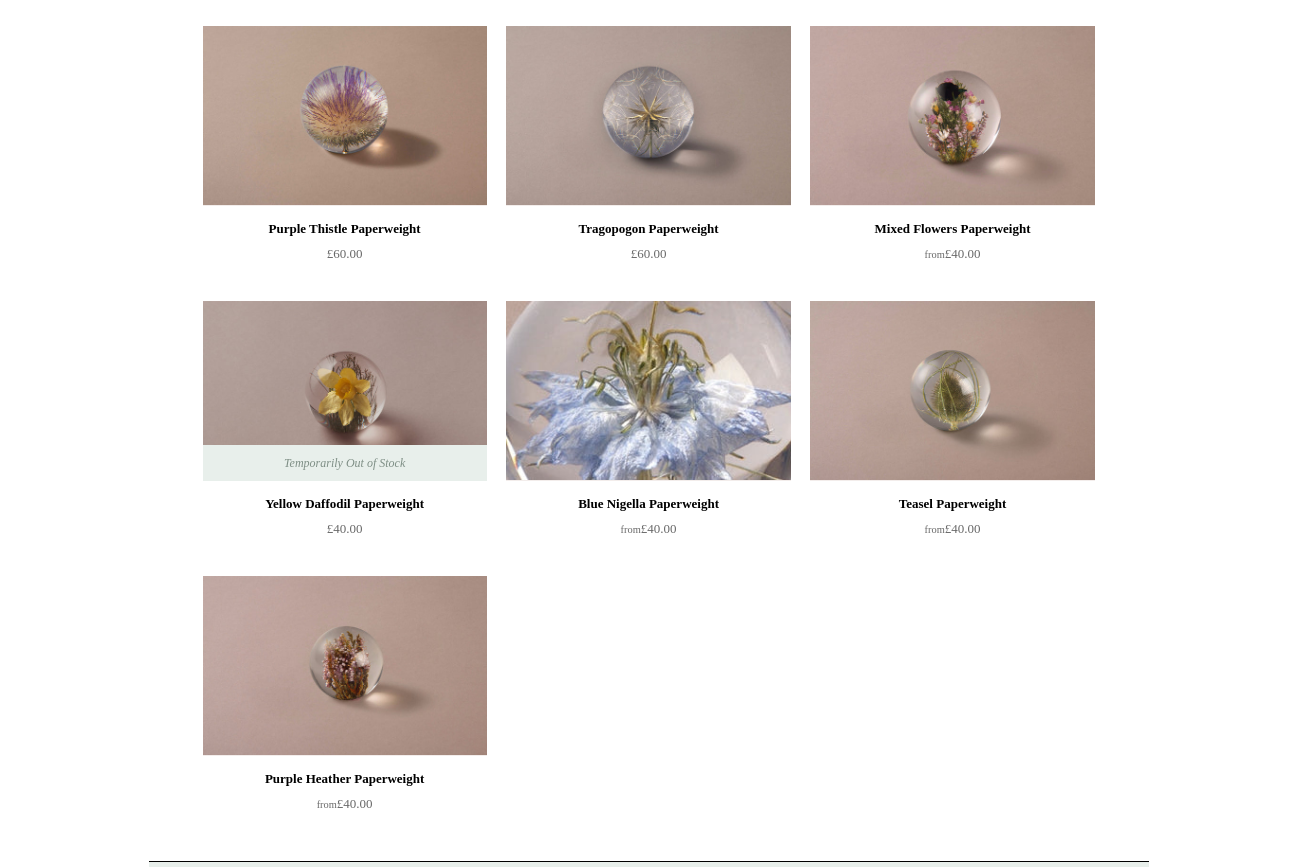 scroll, scrollTop: 0, scrollLeft: 0, axis: both 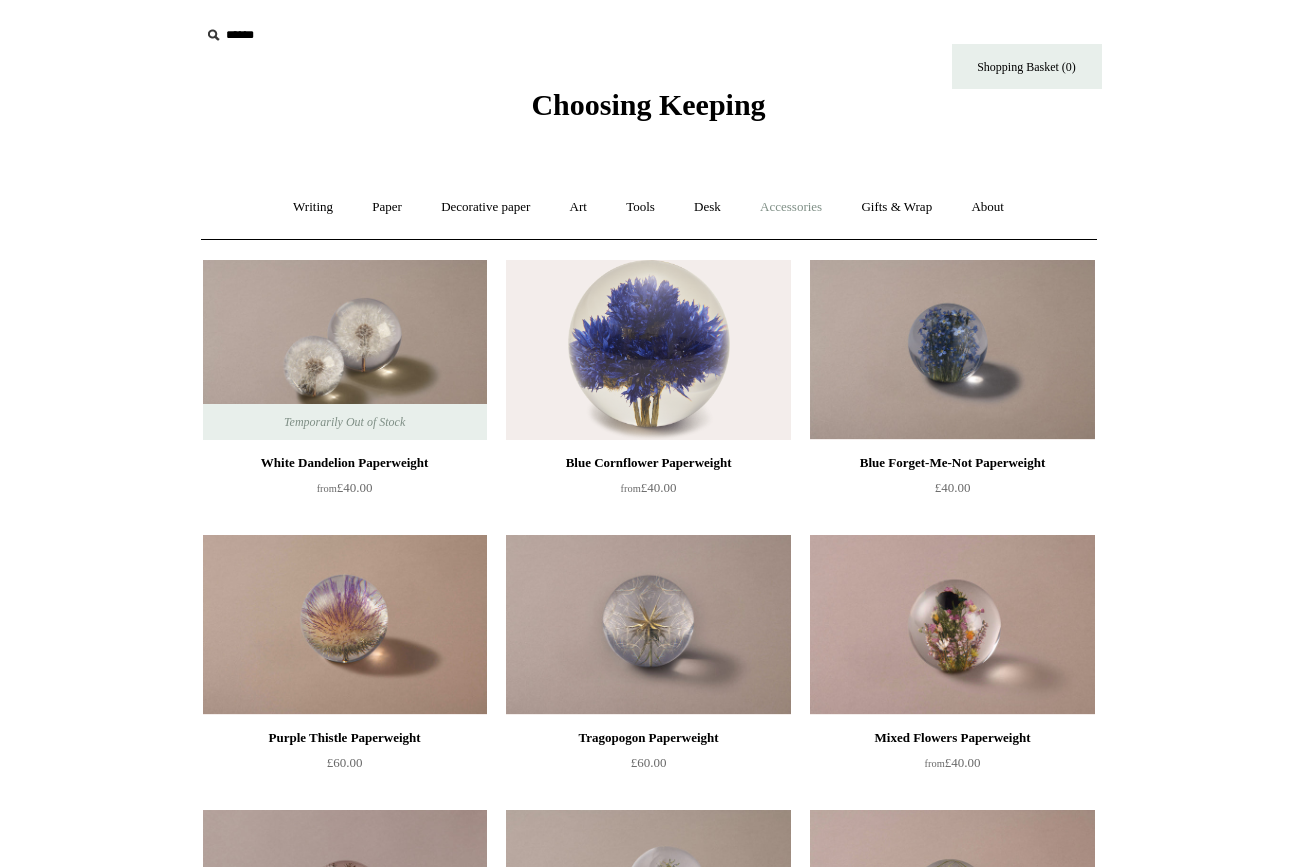 click on "Accessories +" at bounding box center (791, 207) 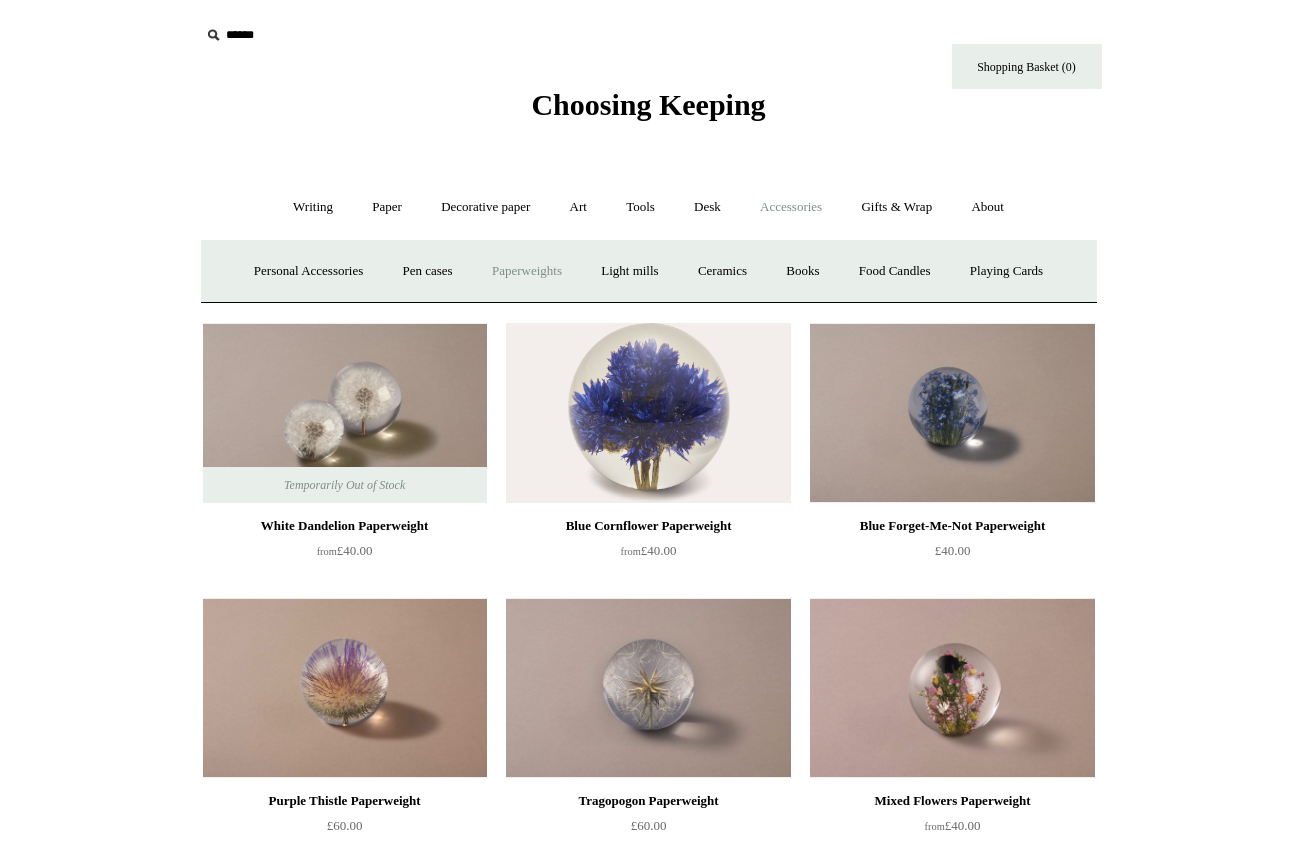 click on "Paperweights +" at bounding box center [527, 271] 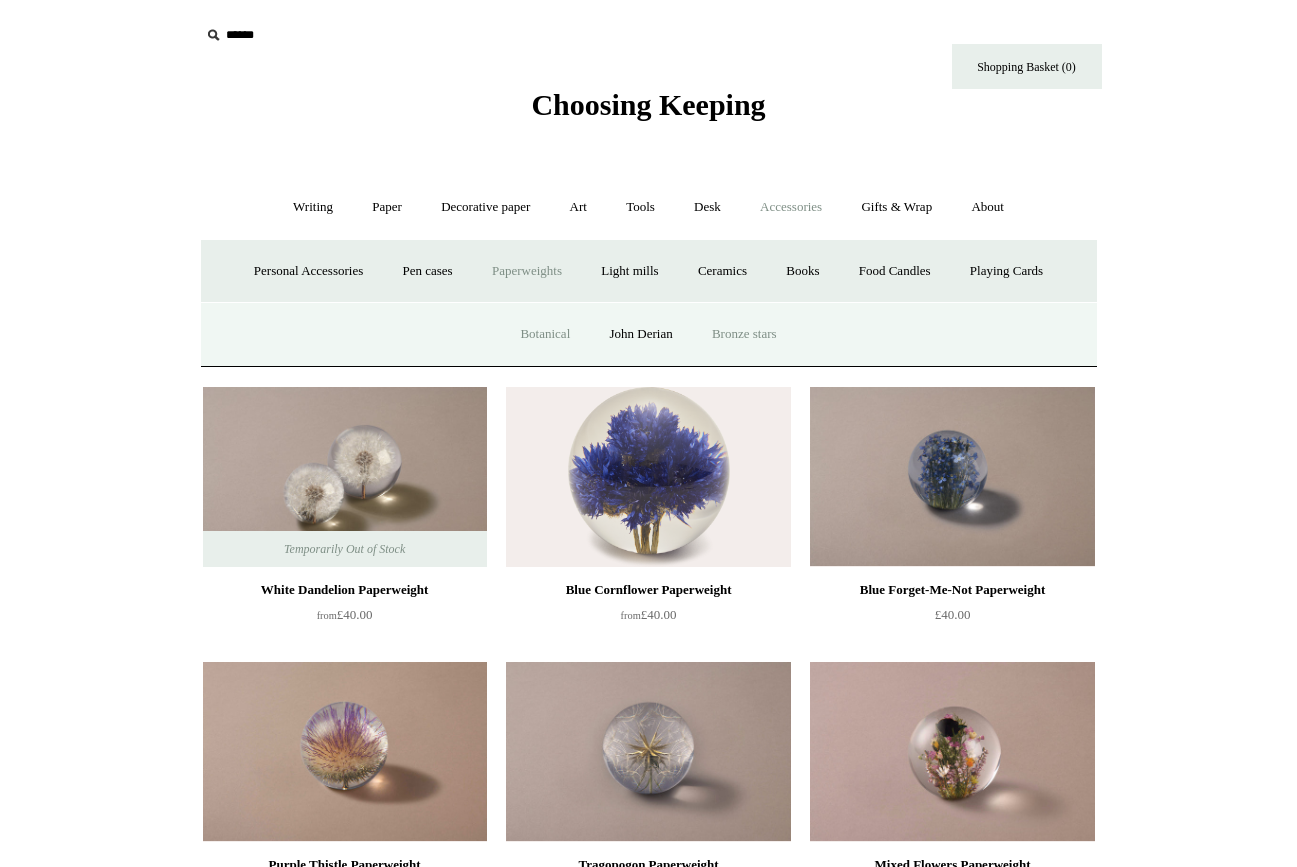 click on "Bronze stars" at bounding box center [744, 334] 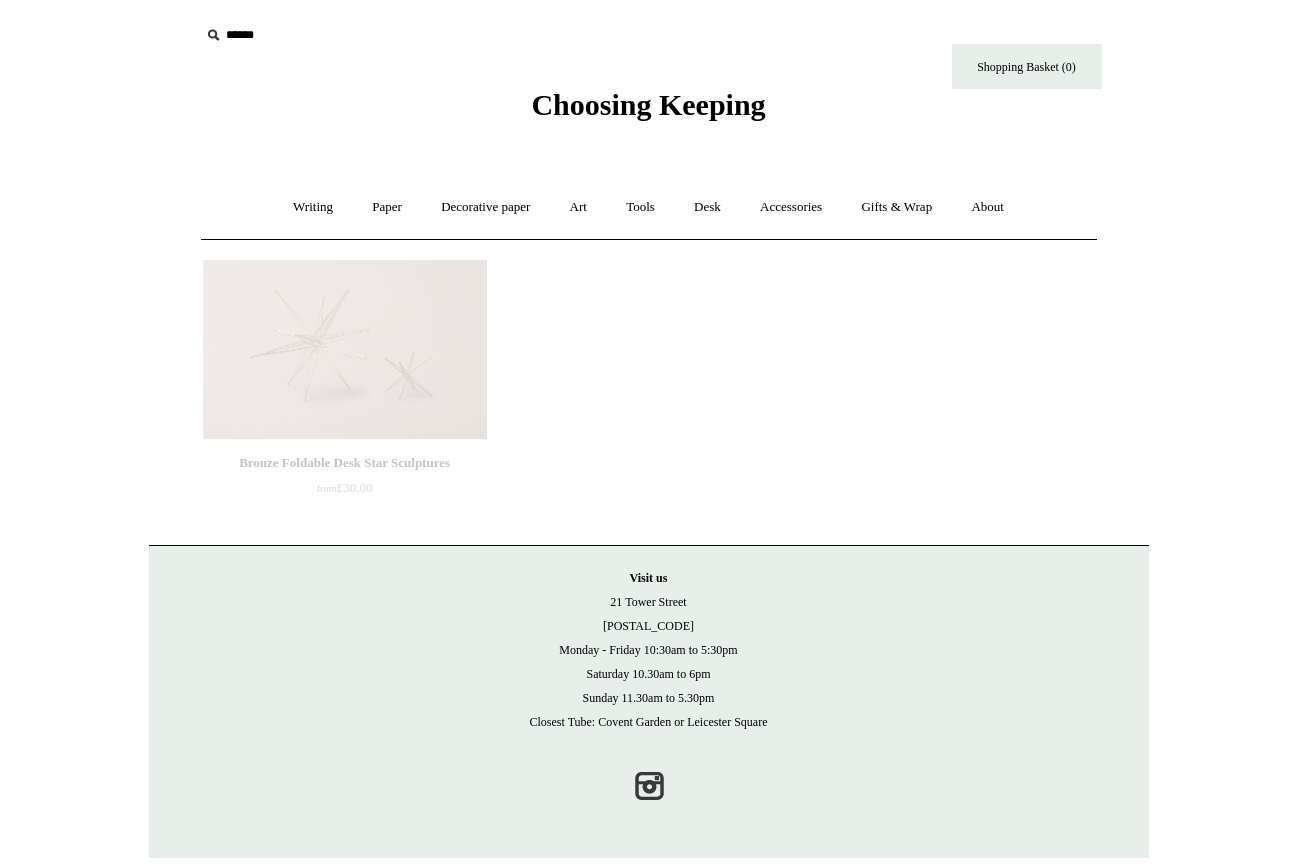 scroll, scrollTop: 0, scrollLeft: 0, axis: both 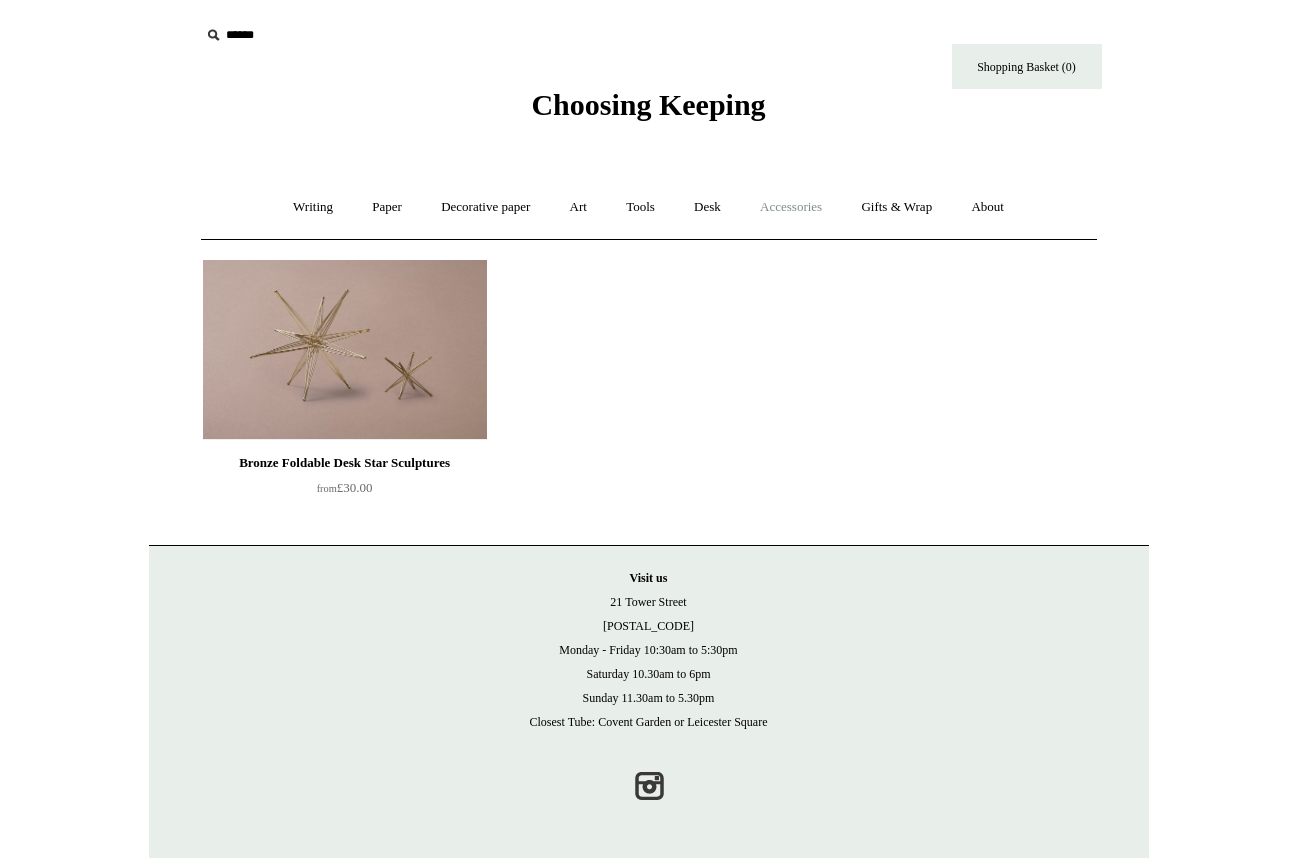 click on "Accessories +" at bounding box center (791, 207) 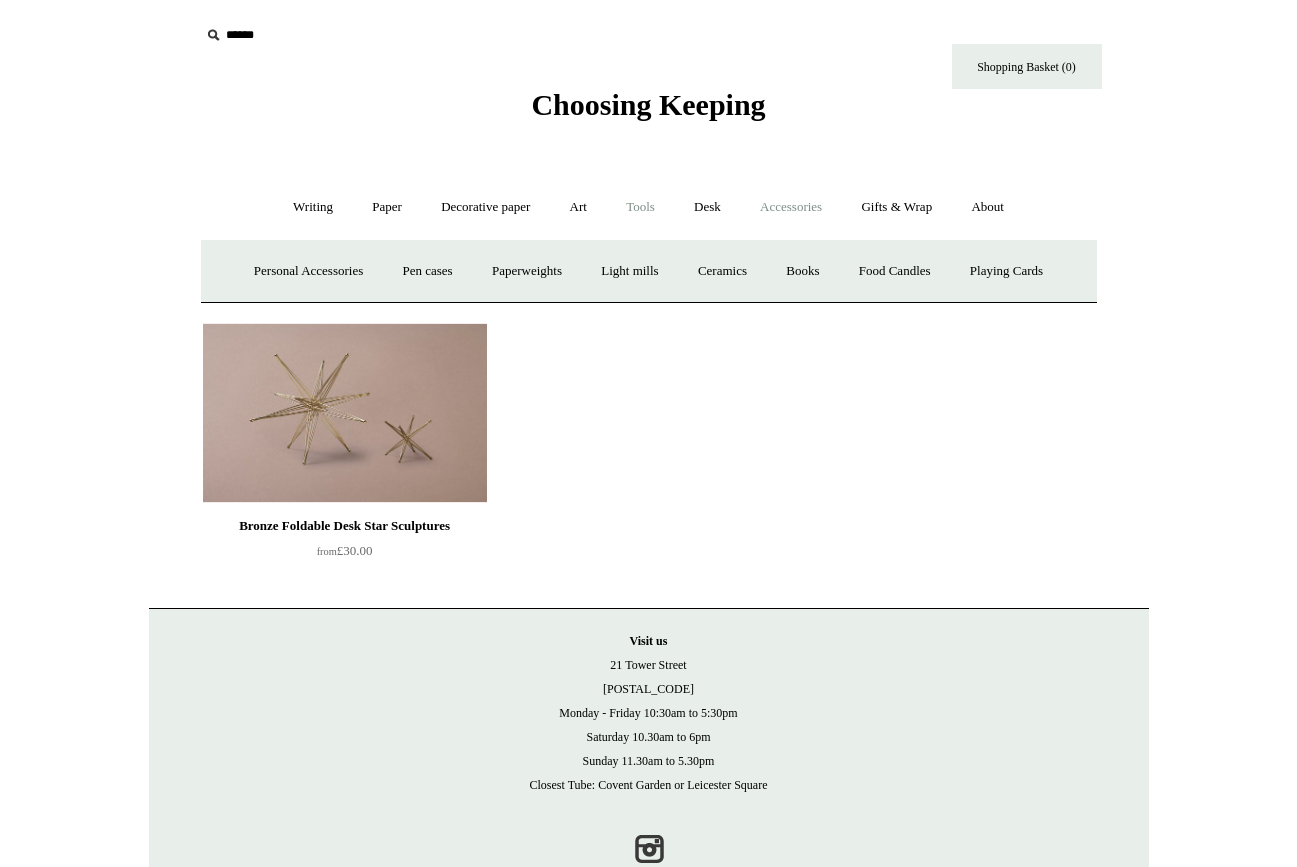 click on "Tools +" at bounding box center [640, 207] 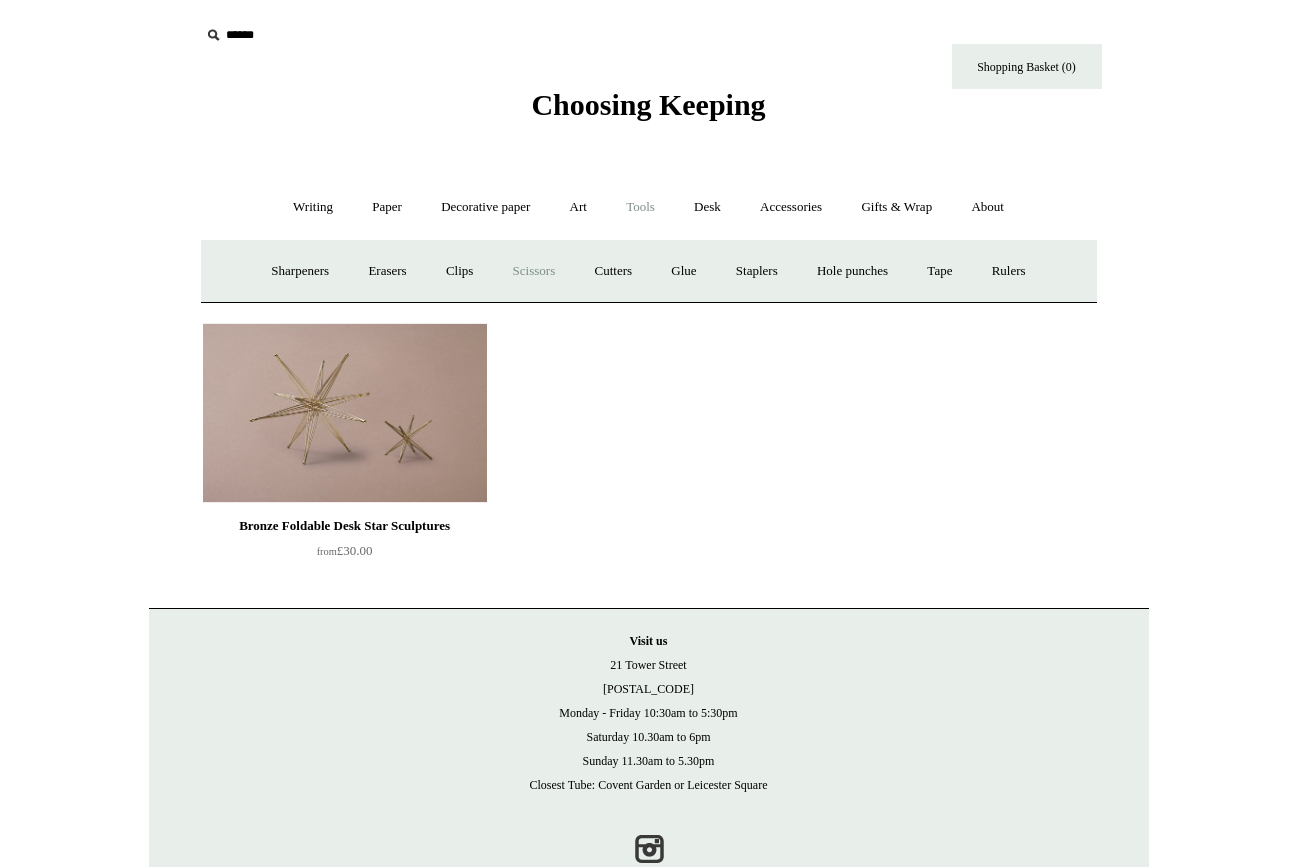 click on "Scissors" at bounding box center [534, 271] 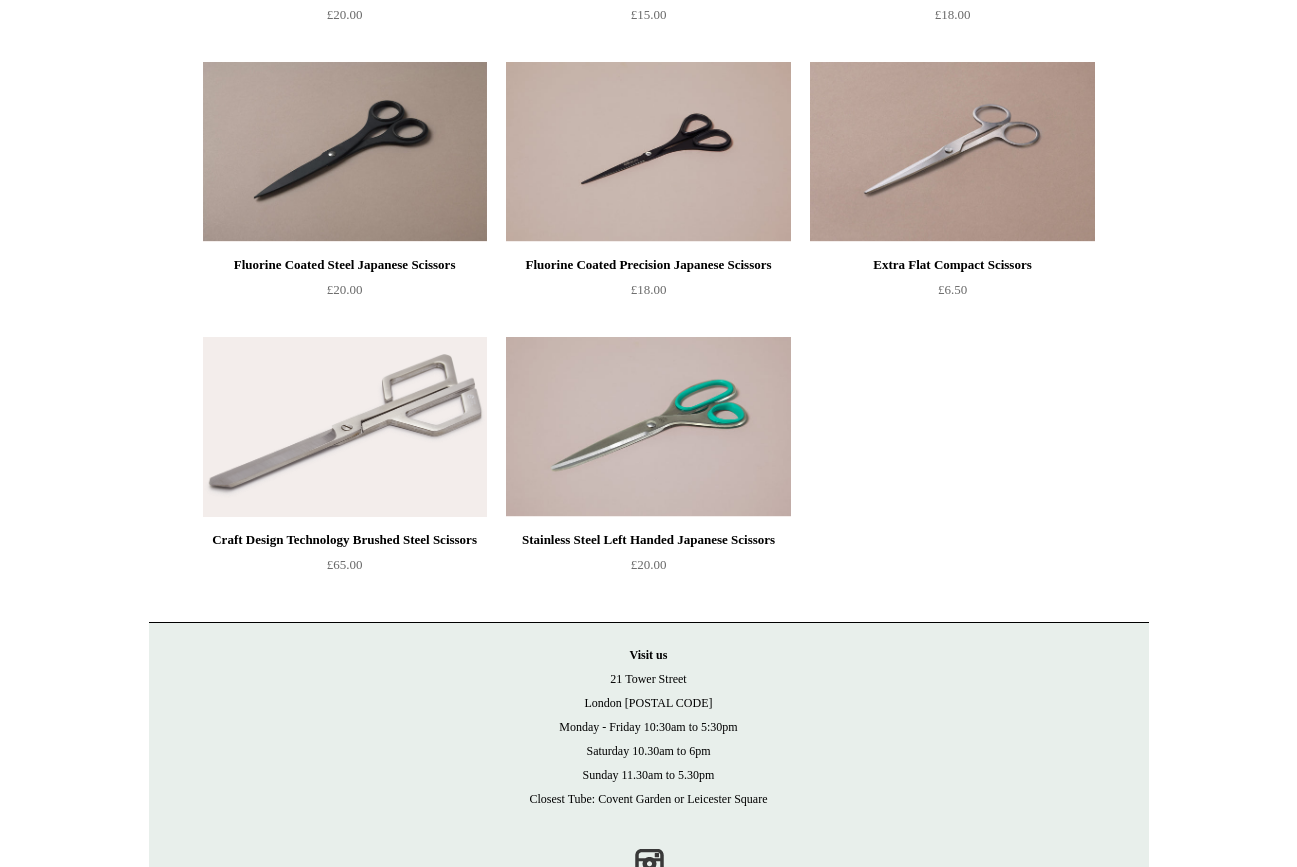 scroll, scrollTop: 0, scrollLeft: 0, axis: both 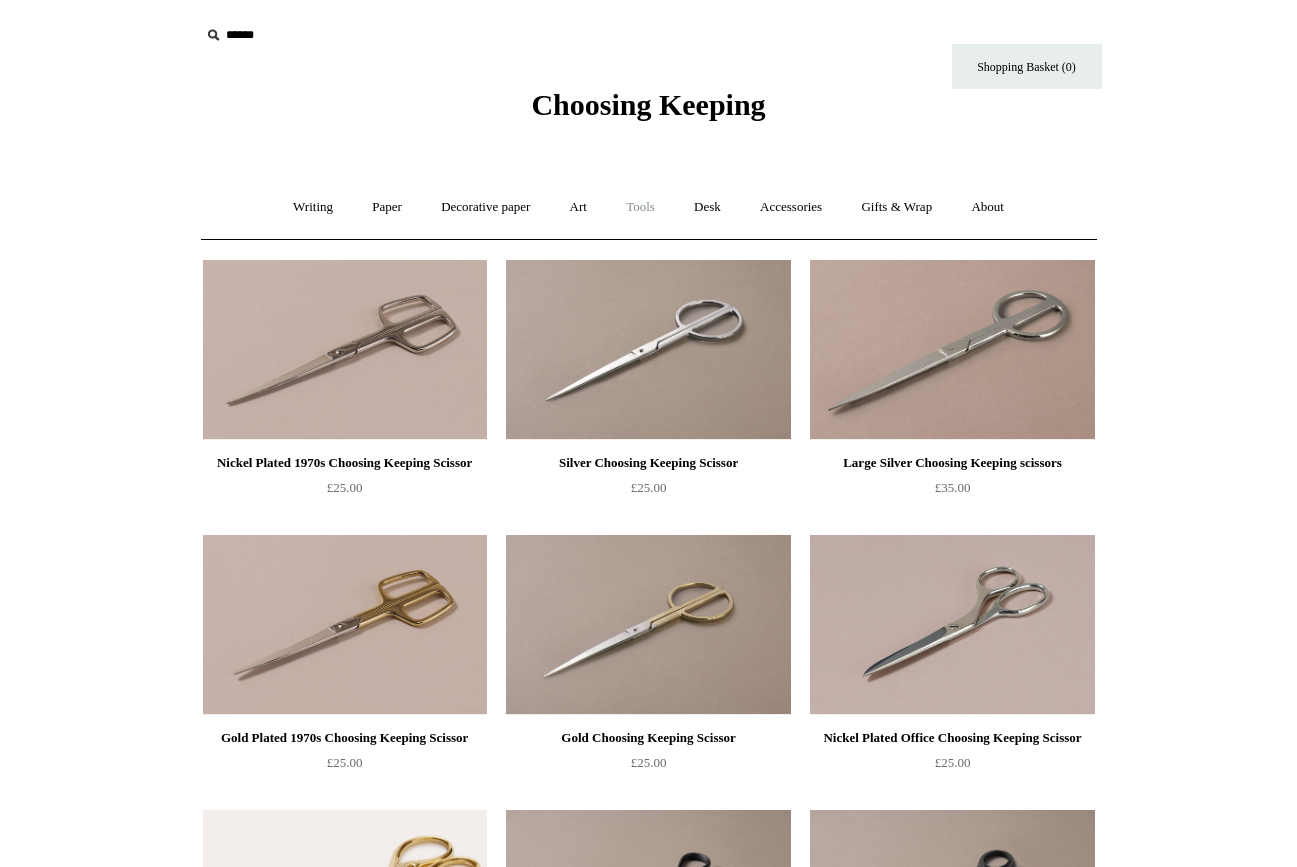 click on "Tools +" at bounding box center (640, 207) 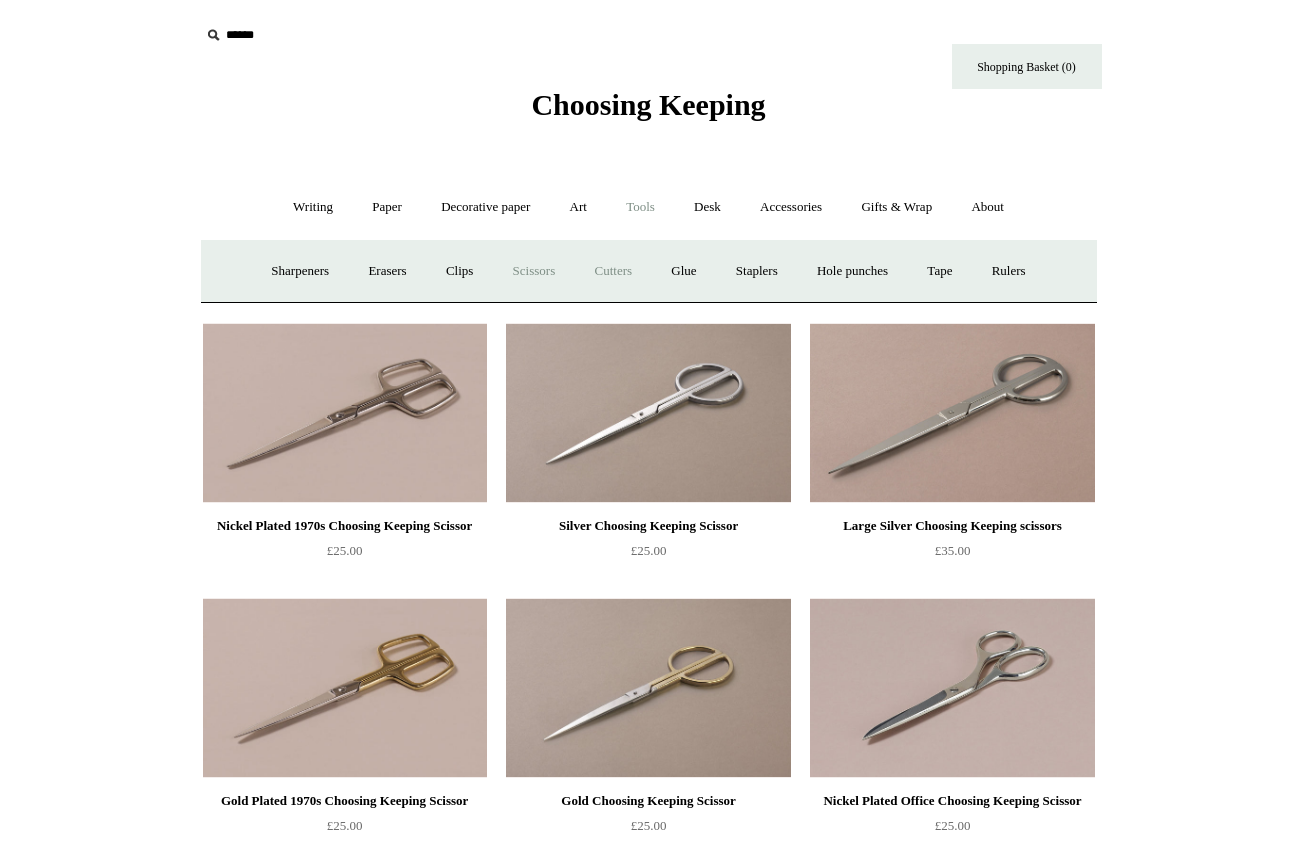 click on "Cutters" at bounding box center [613, 271] 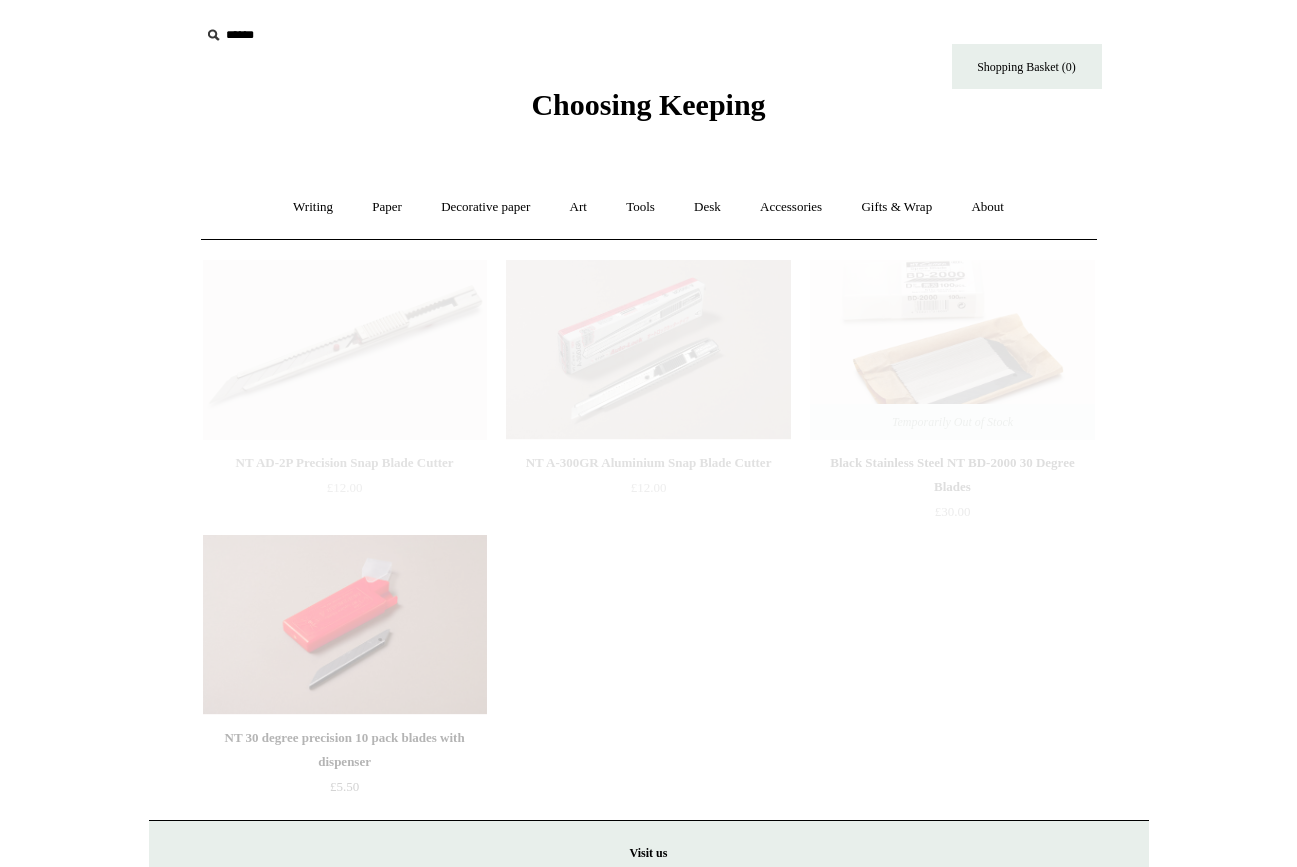 scroll, scrollTop: 0, scrollLeft: 0, axis: both 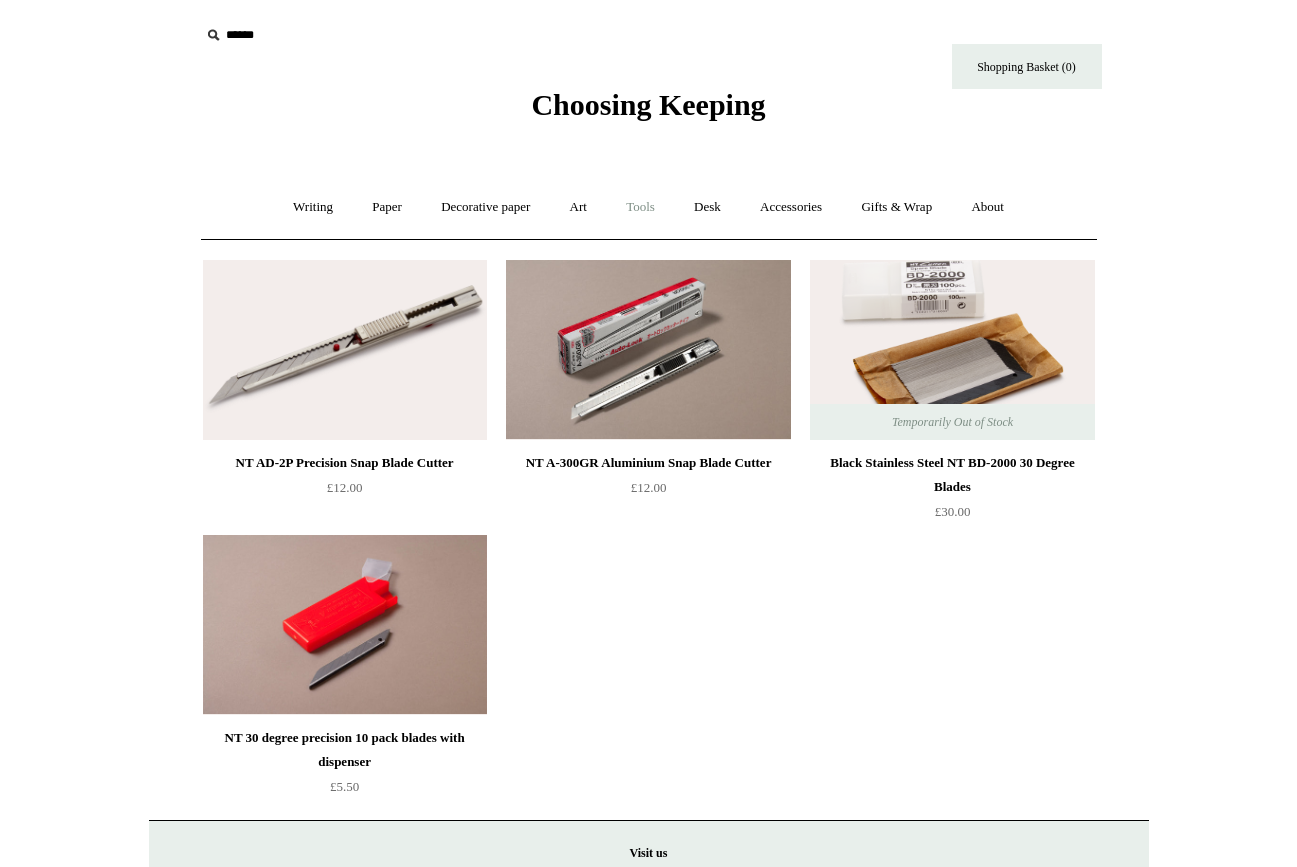 click on "Tools +" at bounding box center (640, 207) 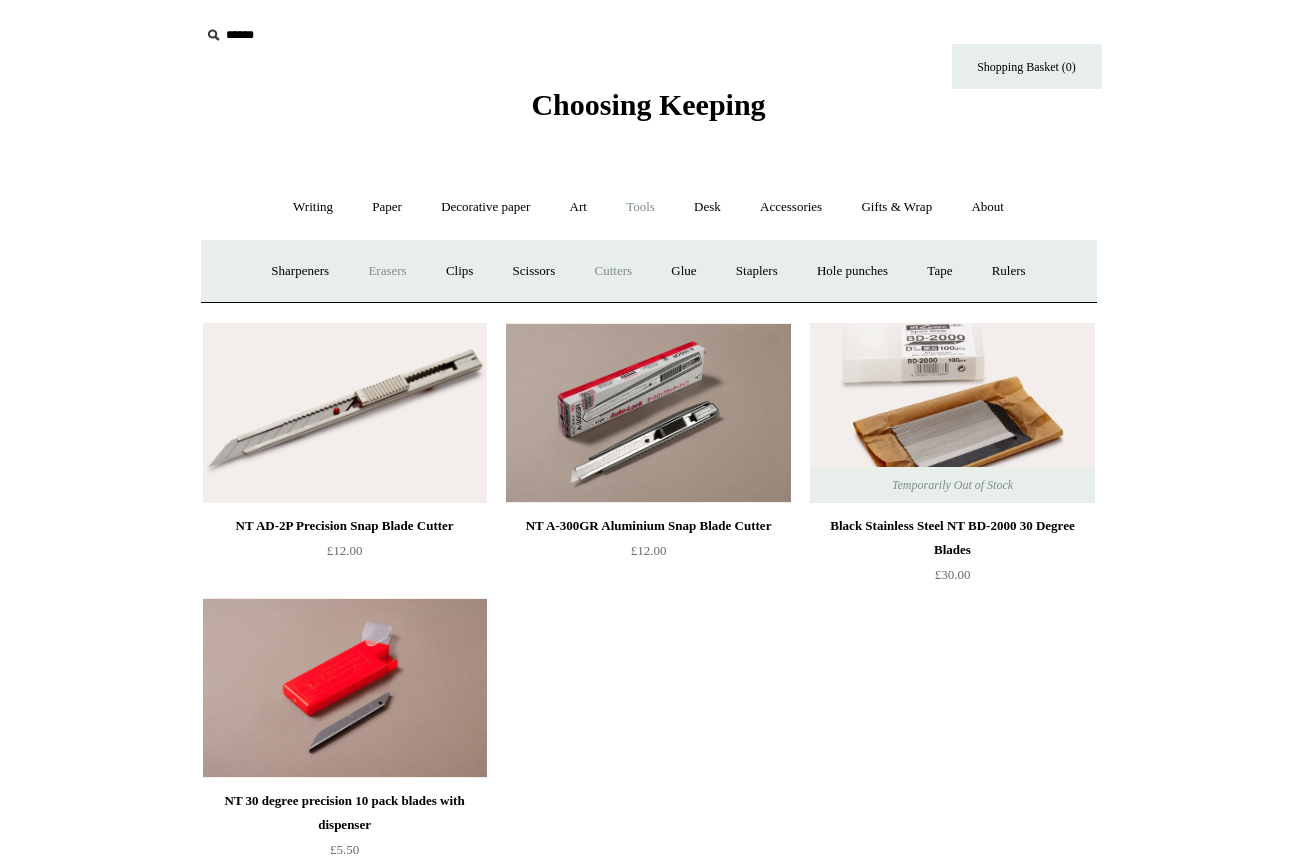 click on "Erasers" at bounding box center (387, 271) 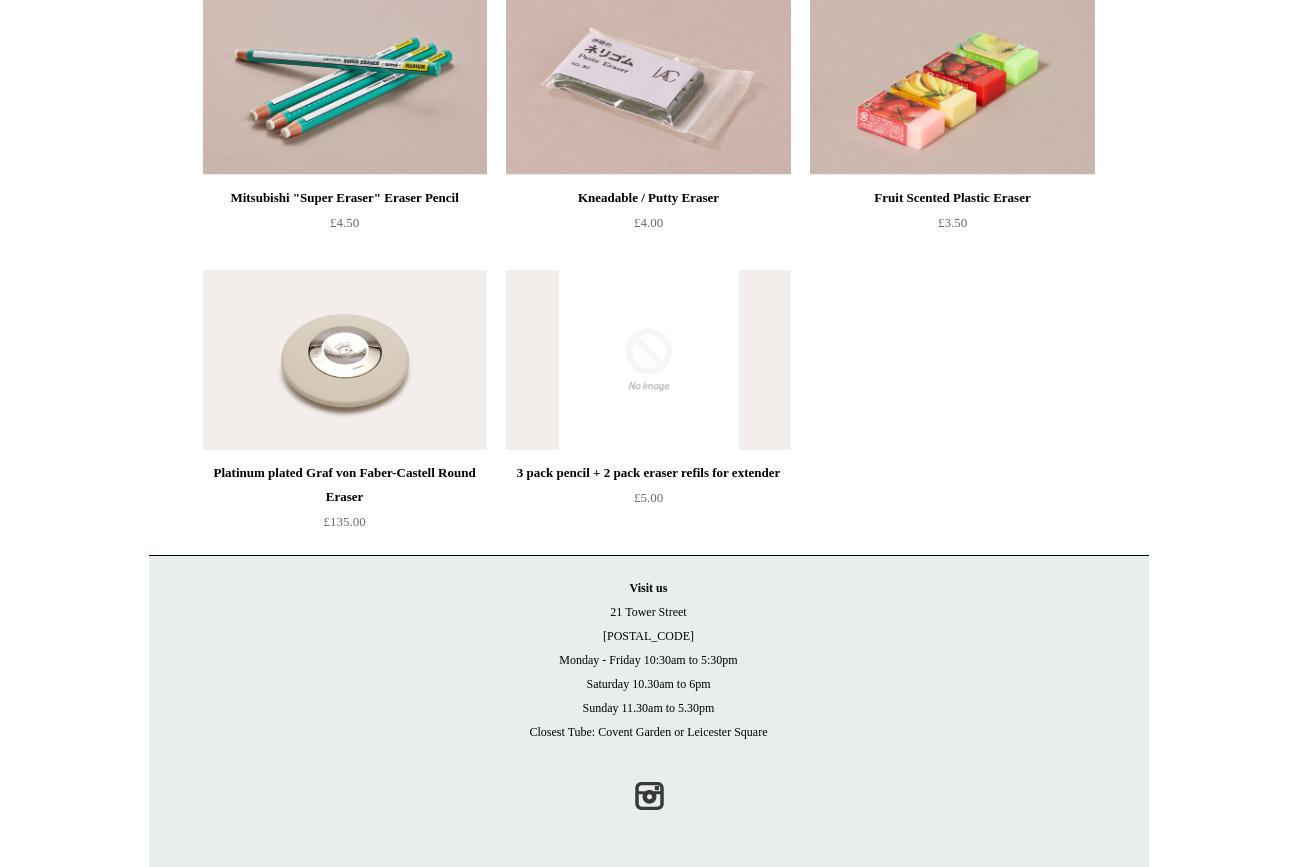 scroll, scrollTop: 0, scrollLeft: 0, axis: both 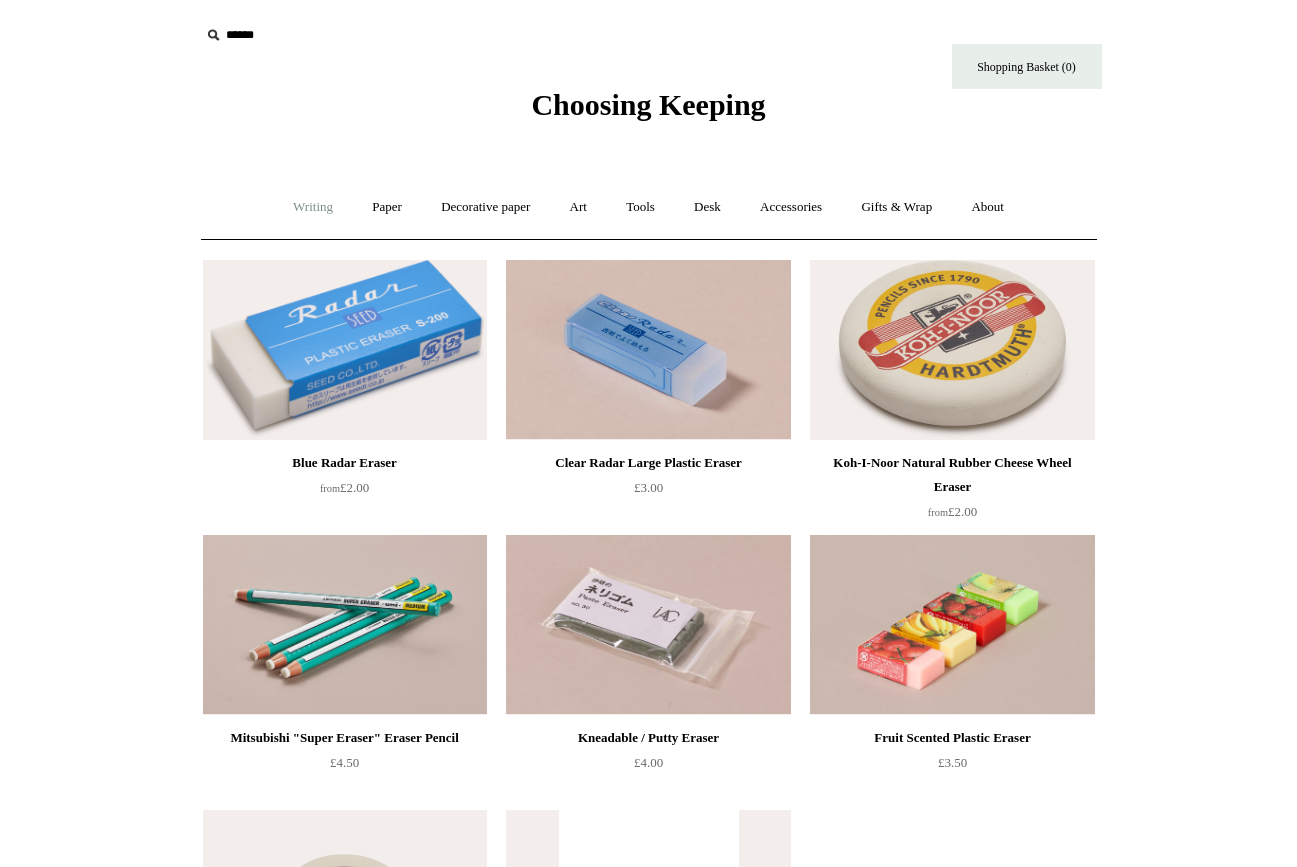 click on "Writing +" at bounding box center (313, 207) 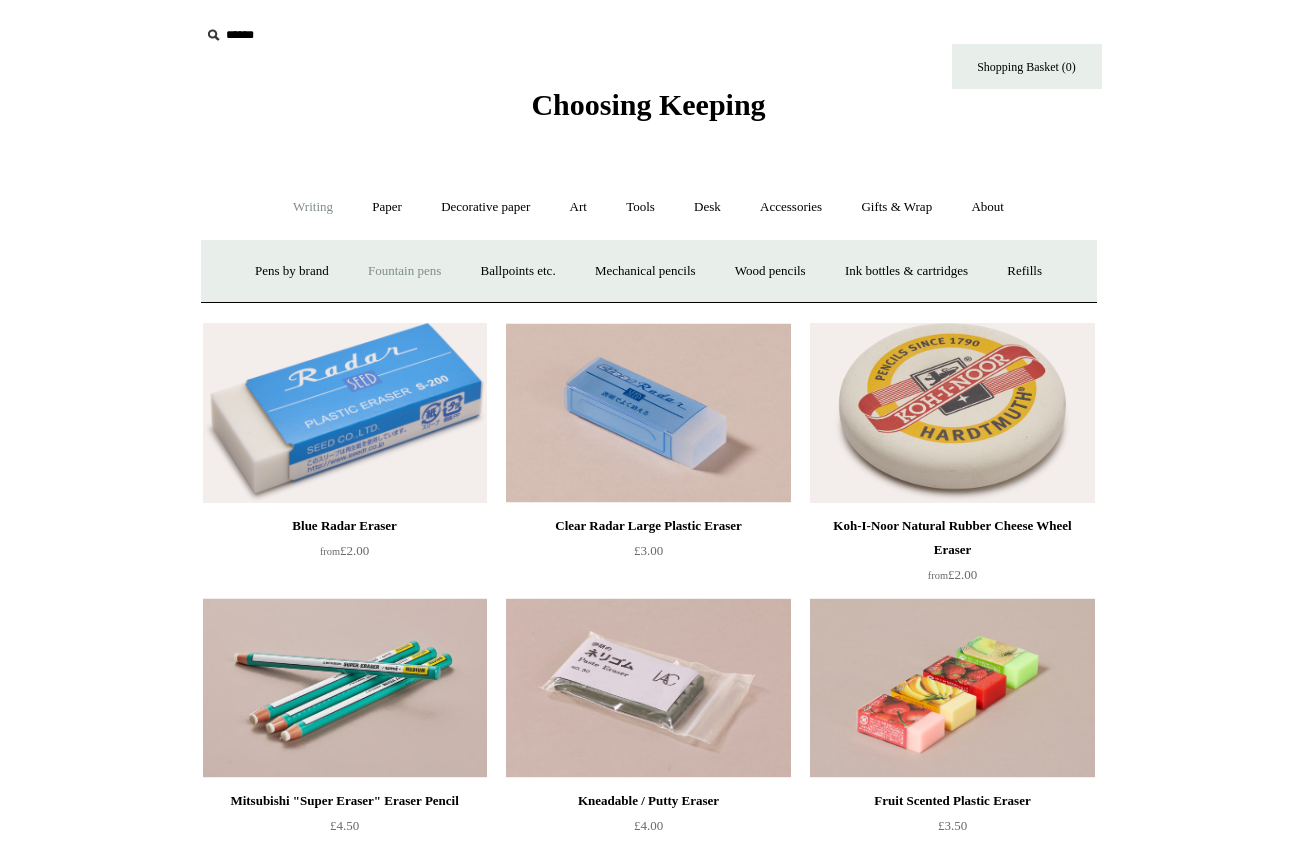 click on "Fountain pens +" at bounding box center [404, 271] 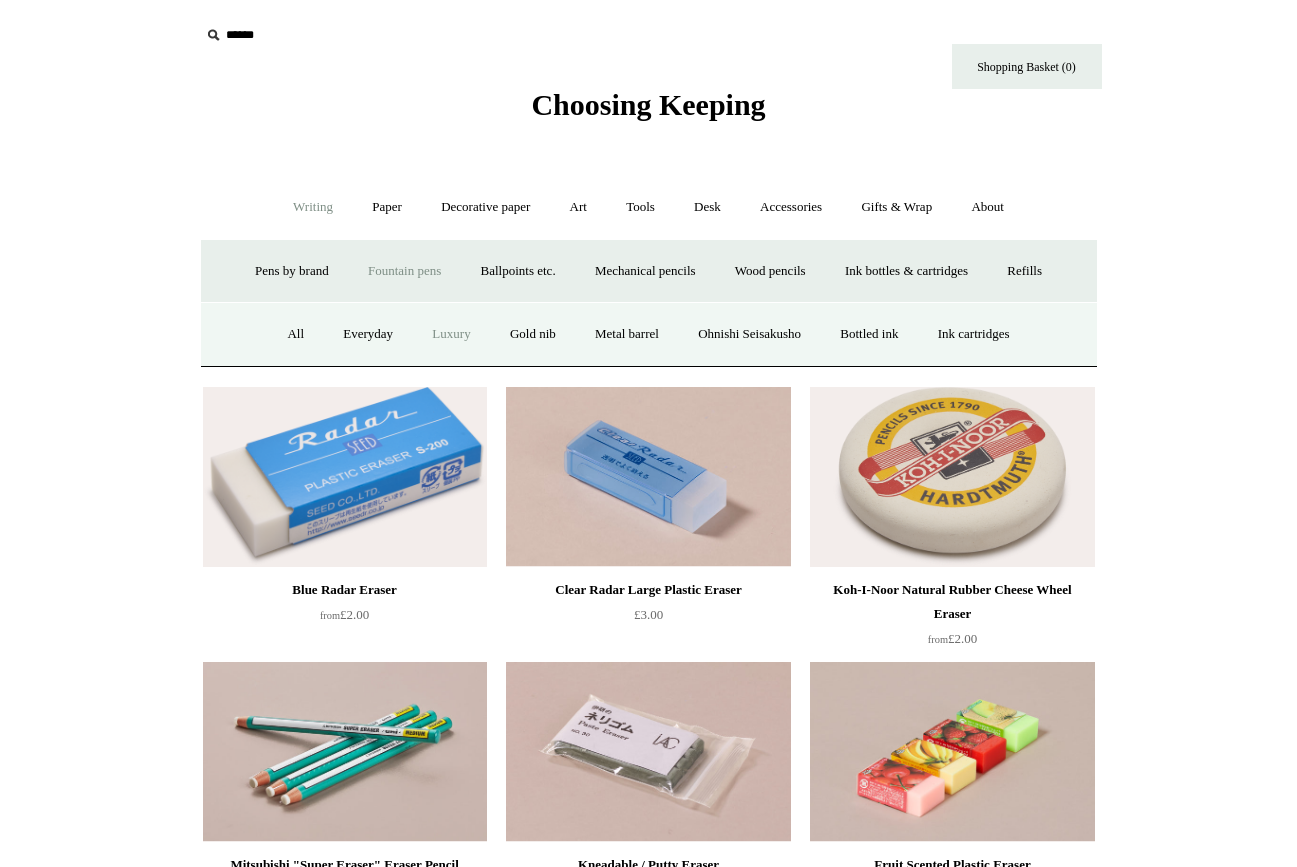 click on "Luxury" at bounding box center [451, 334] 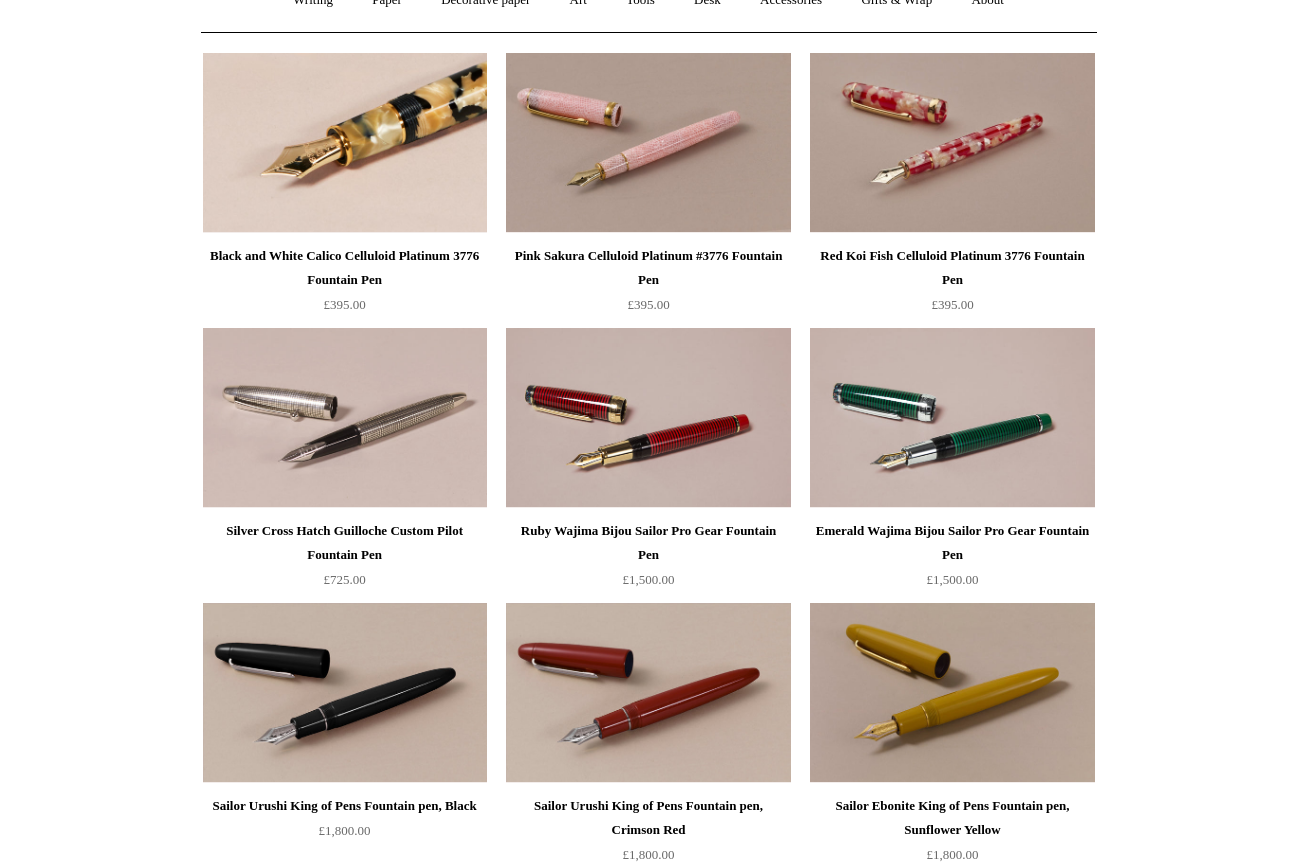 scroll, scrollTop: 0, scrollLeft: 0, axis: both 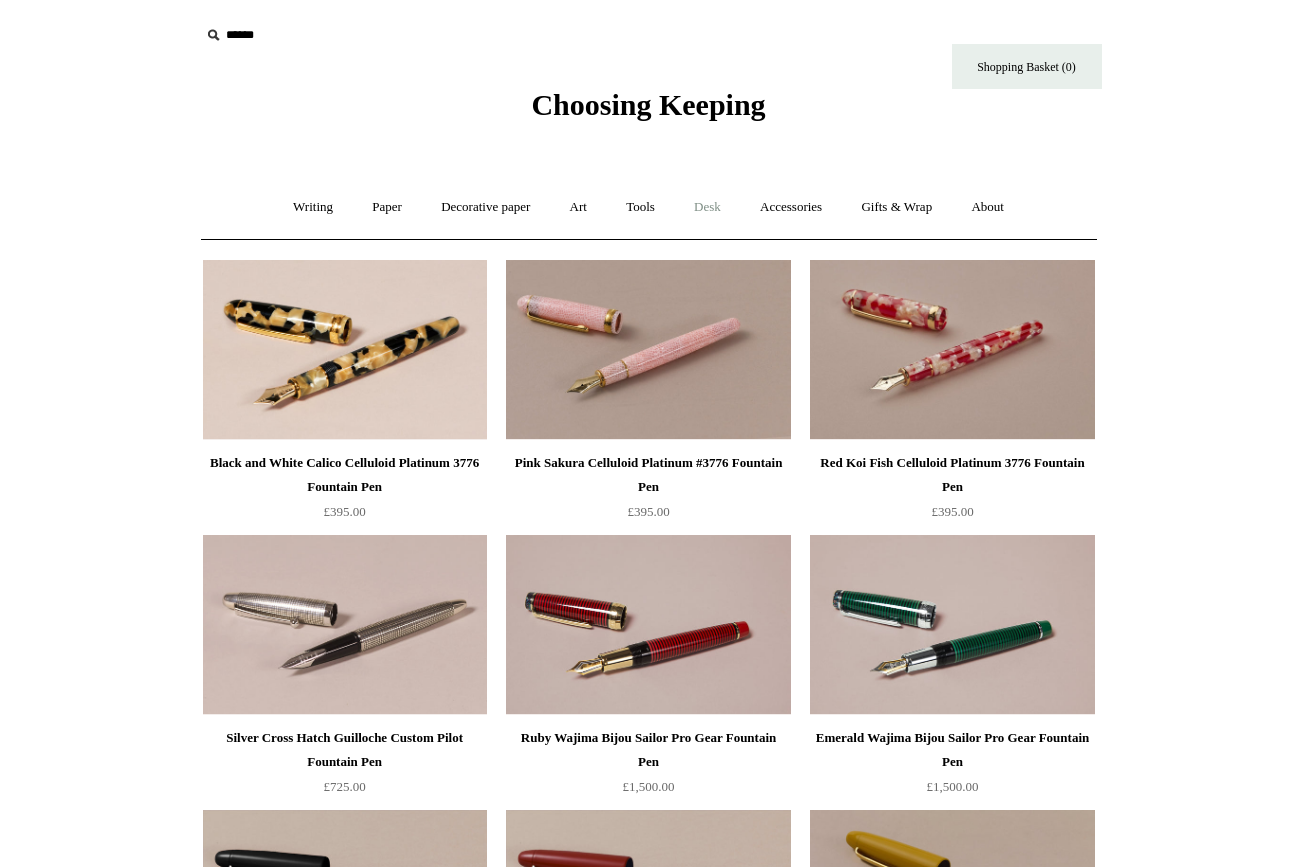 click on "Desk +" at bounding box center (707, 207) 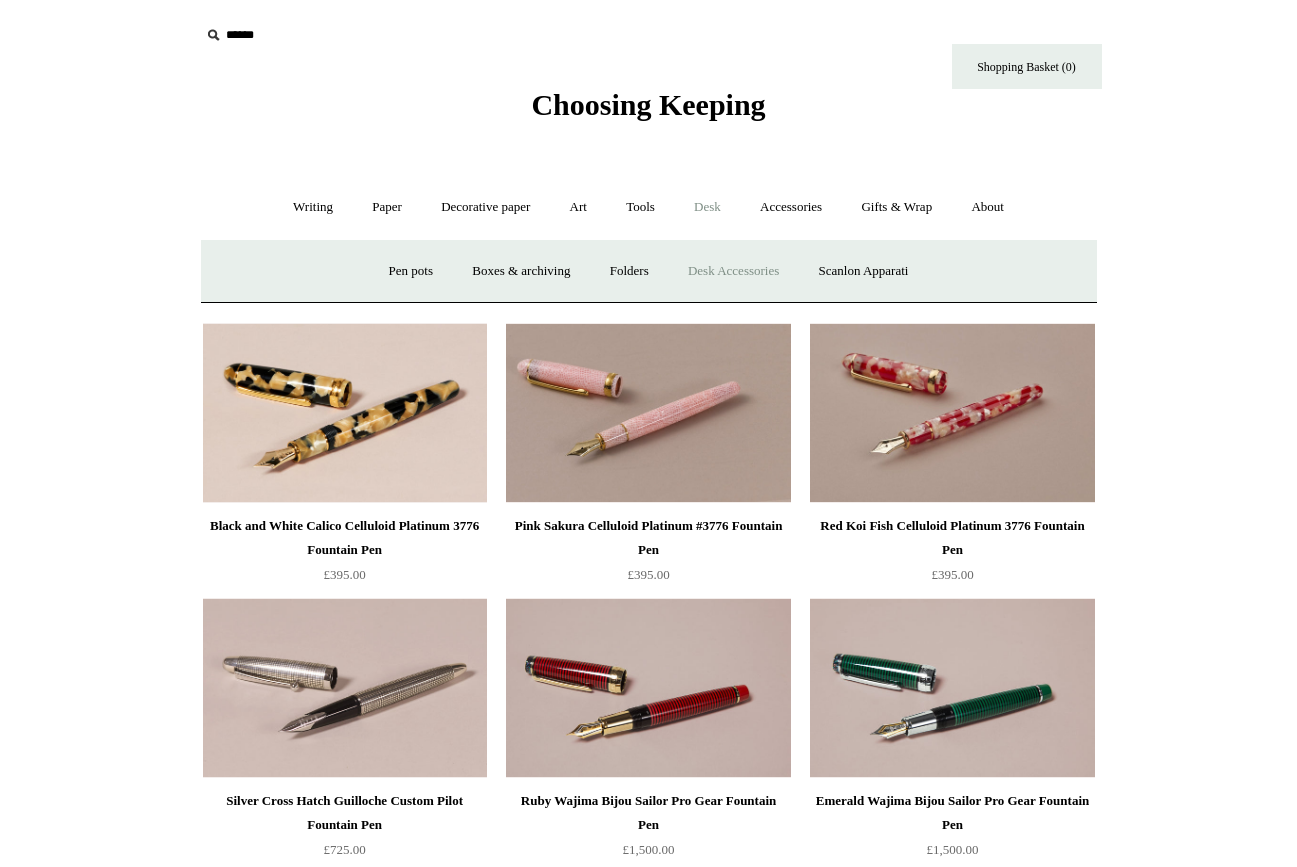 click on "Desk Accessories" at bounding box center (733, 271) 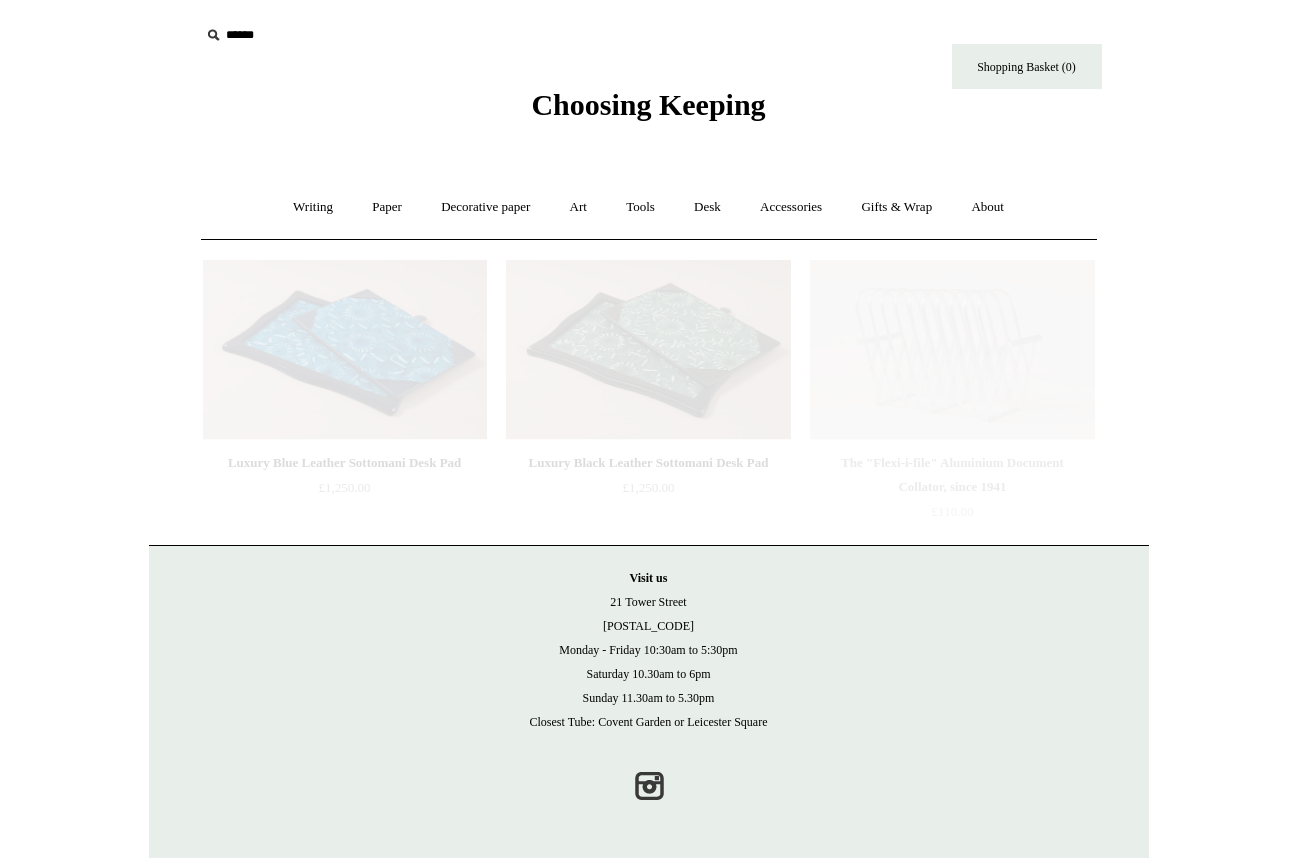 scroll, scrollTop: 0, scrollLeft: 0, axis: both 